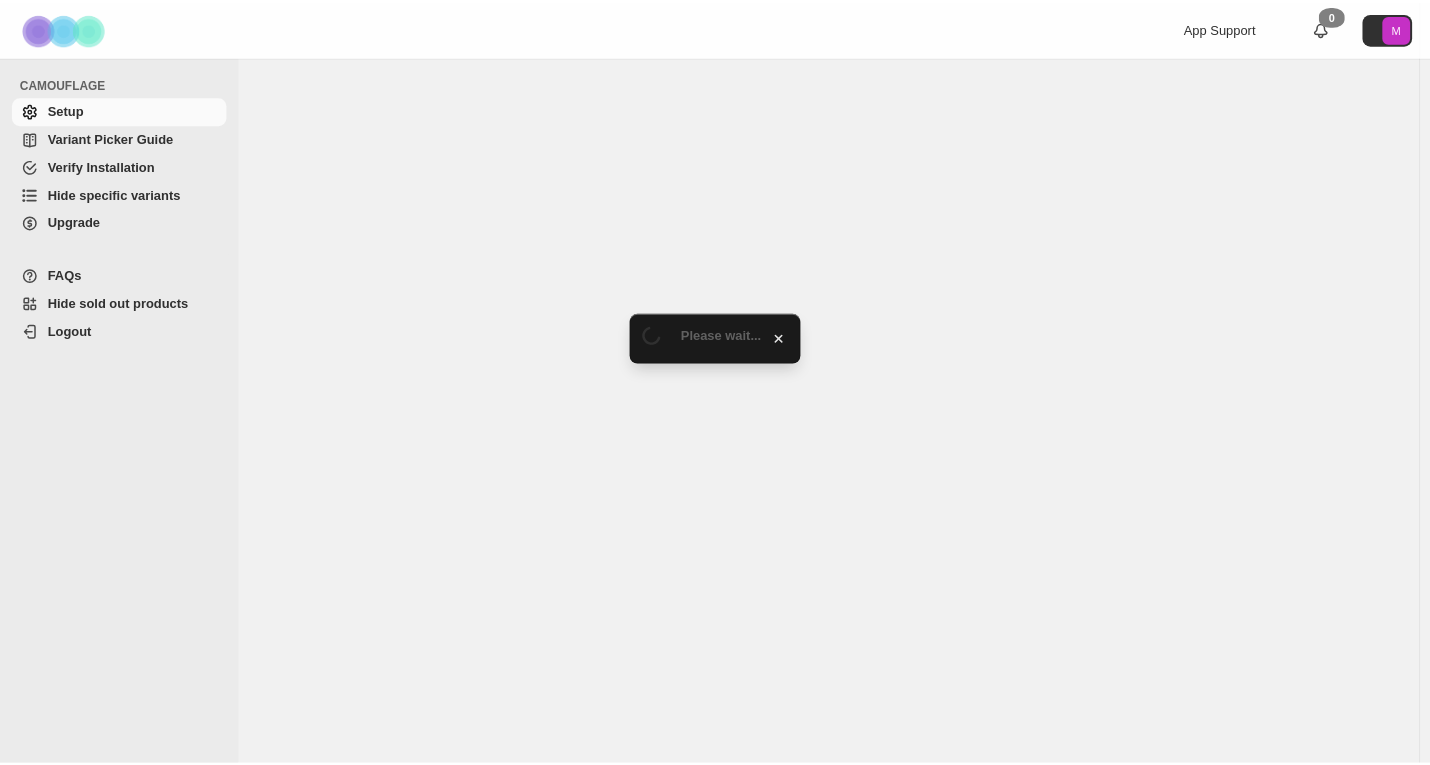 scroll, scrollTop: 0, scrollLeft: 0, axis: both 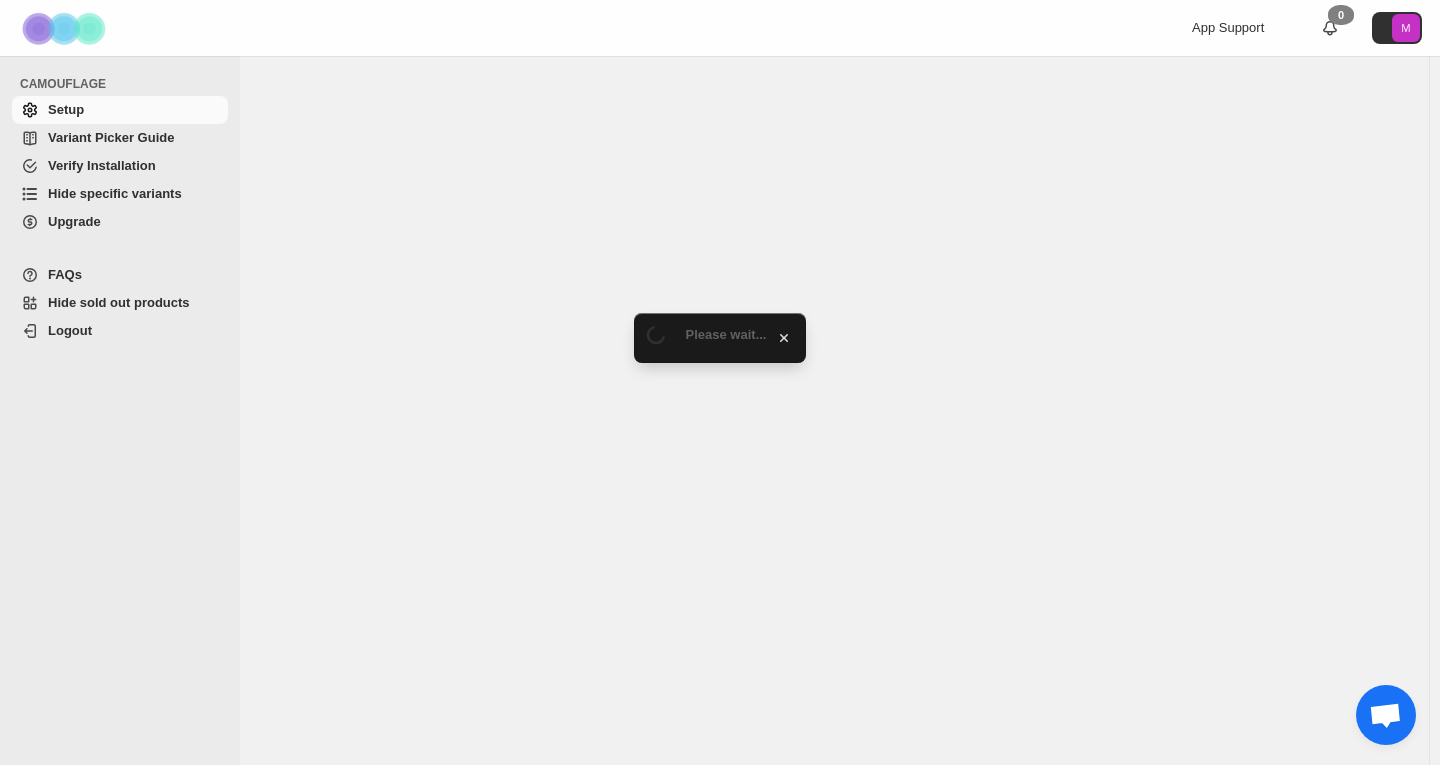 select on "*******" 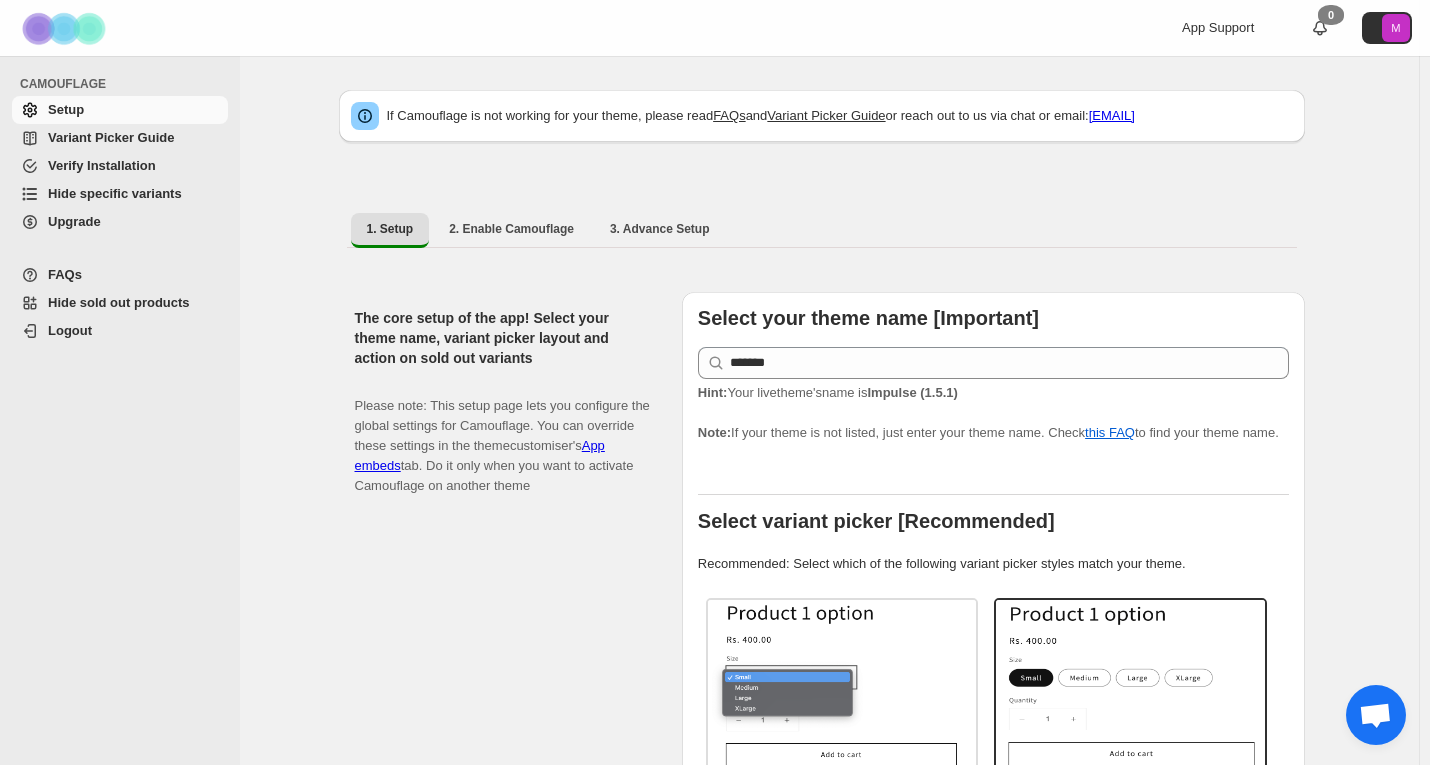 click on "Hide specific variants" at bounding box center (115, 193) 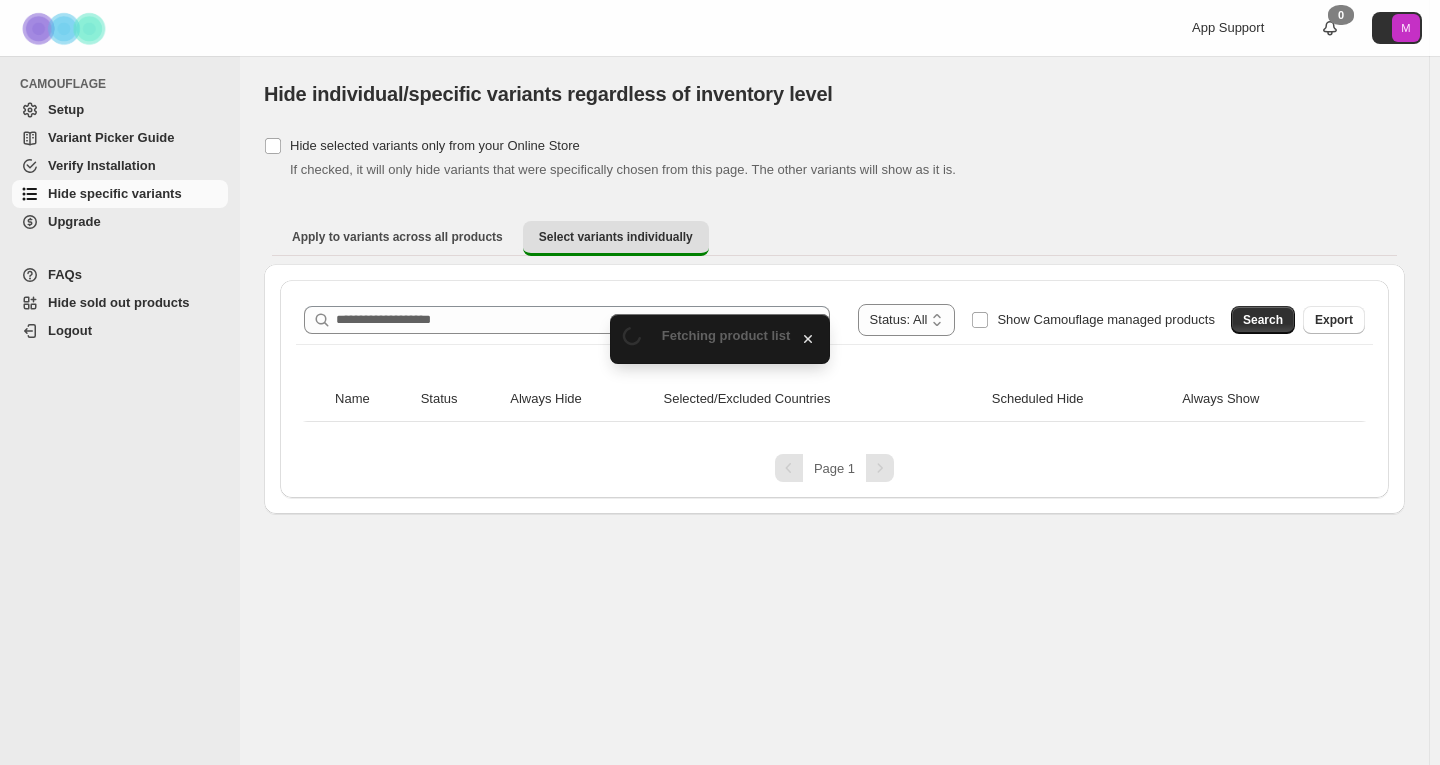 scroll, scrollTop: 0, scrollLeft: 0, axis: both 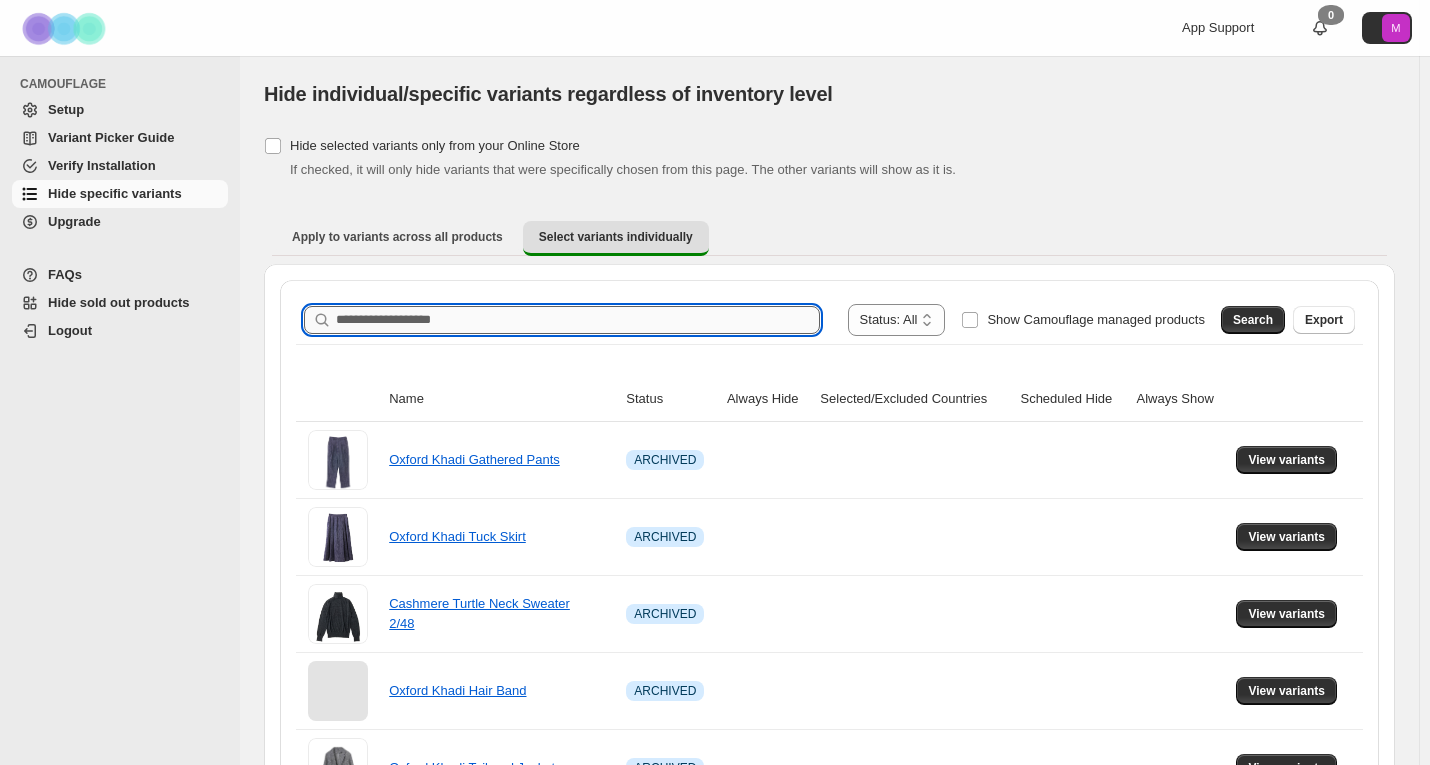 click on "Search product name" at bounding box center (578, 320) 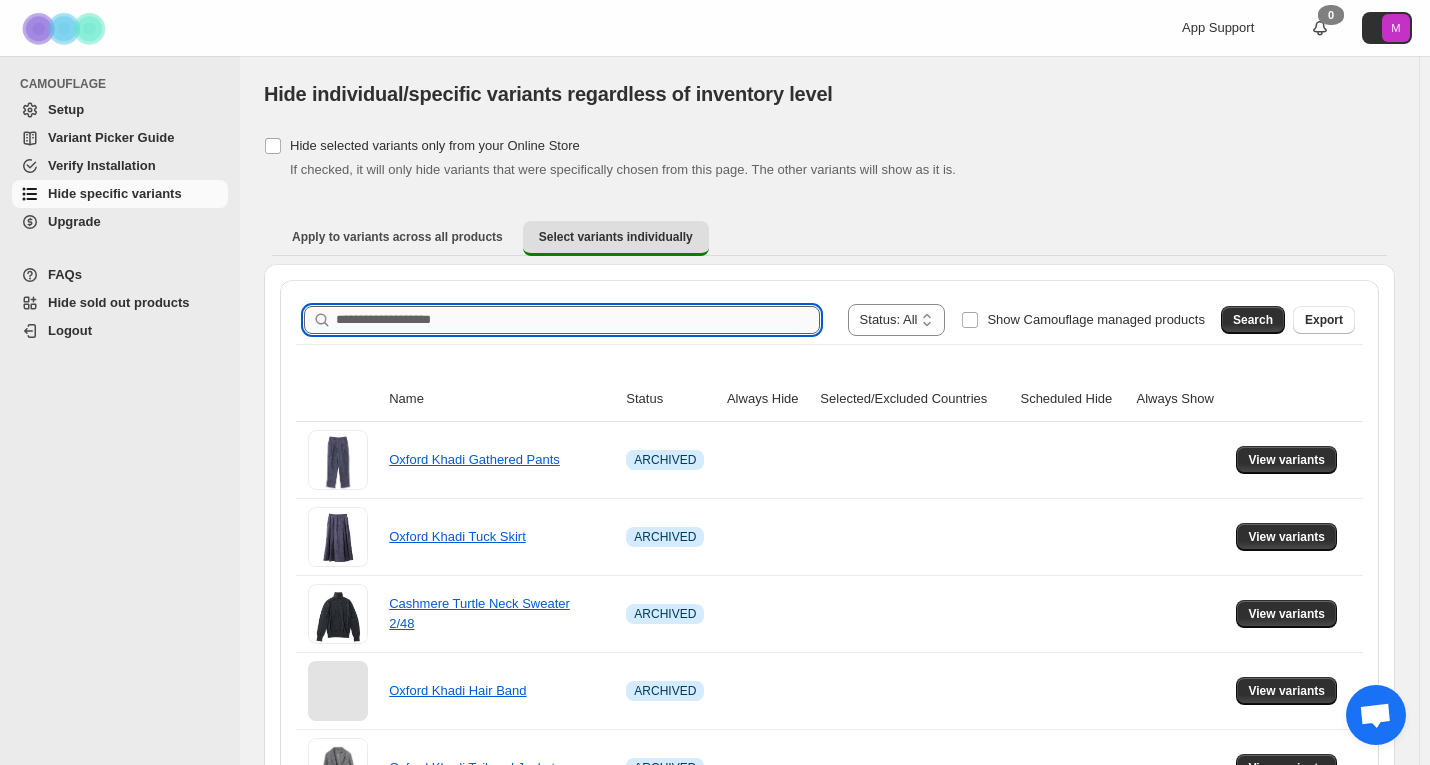 paste on "*******" 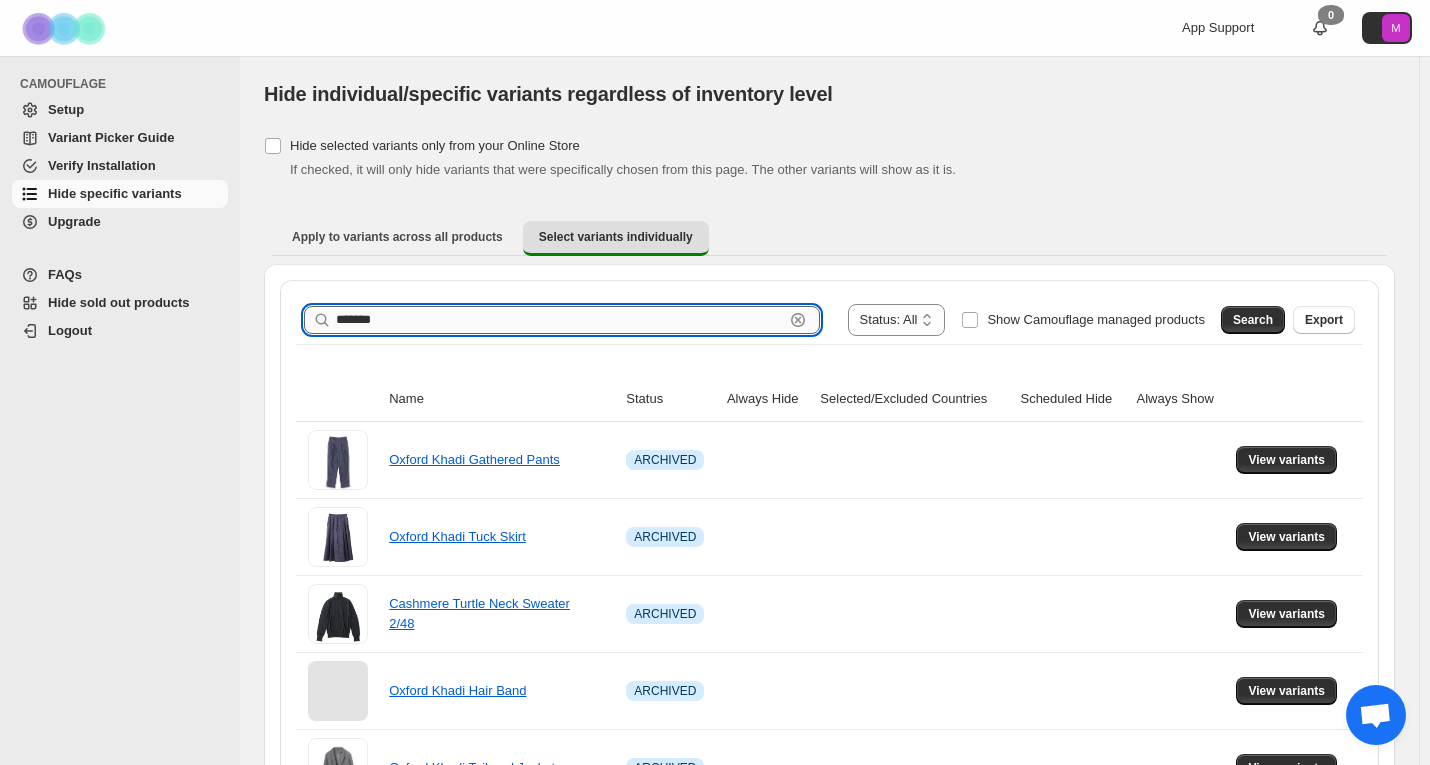 click on "*******" at bounding box center [560, 320] 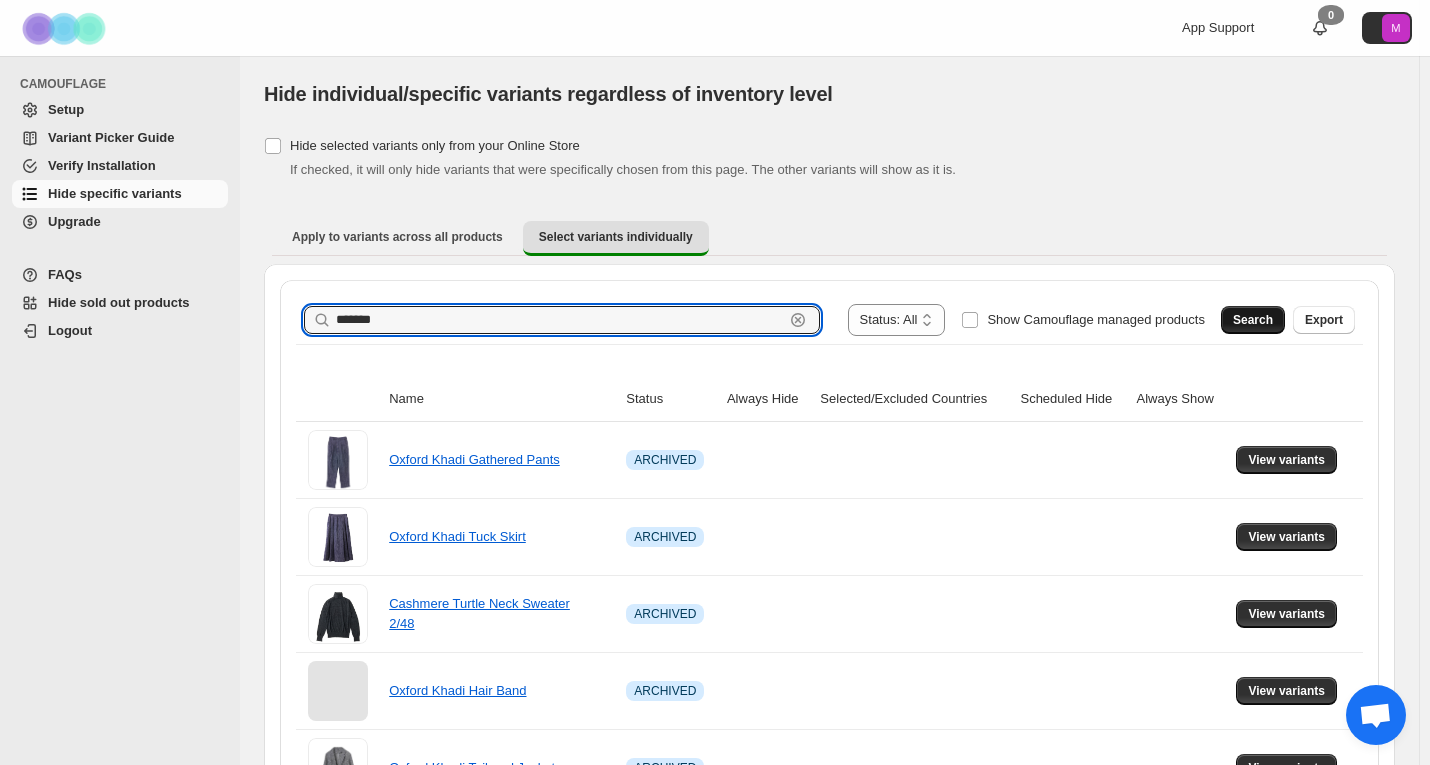 type on "*******" 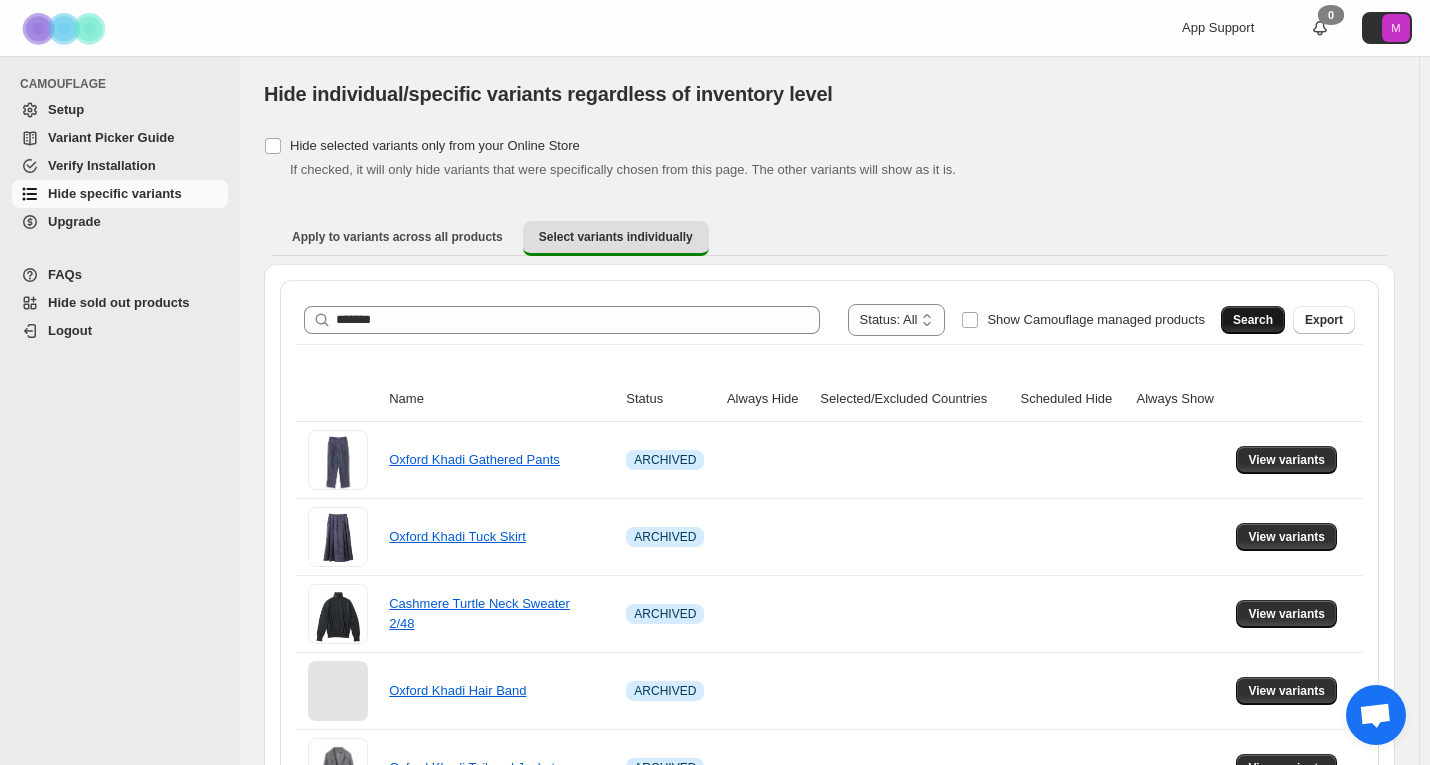 click on "Search" at bounding box center (1253, 320) 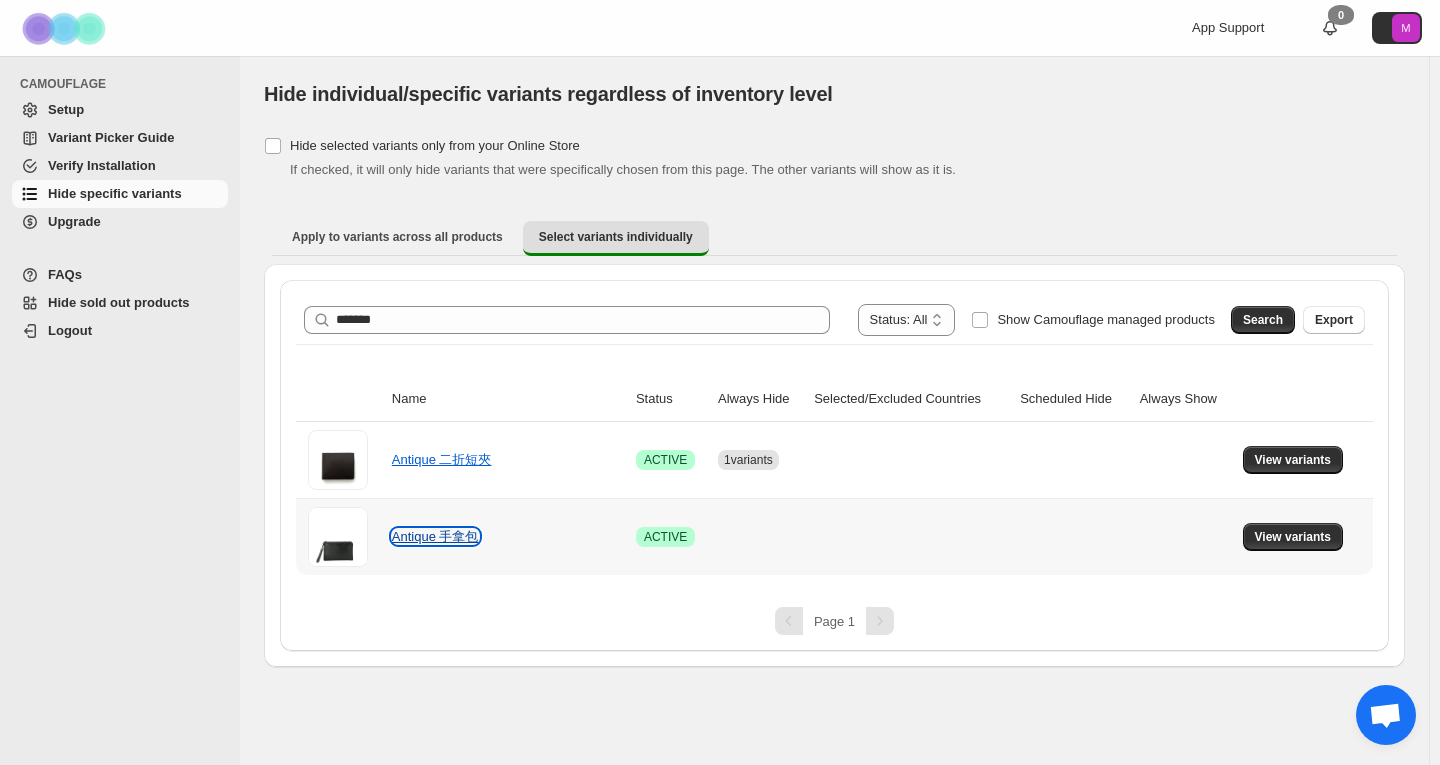 click on "Antique 手拿包" at bounding box center (435, 536) 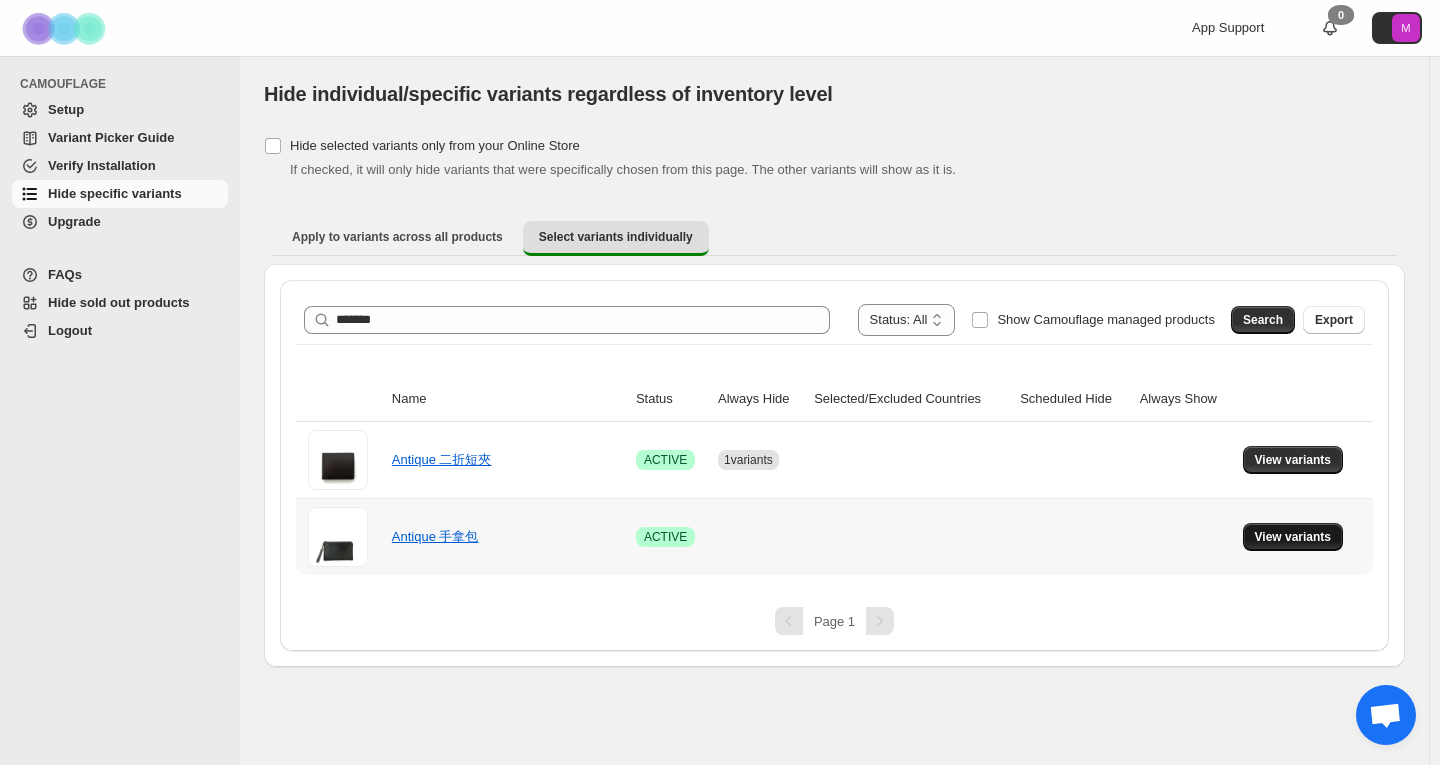 click on "View variants" at bounding box center [1293, 537] 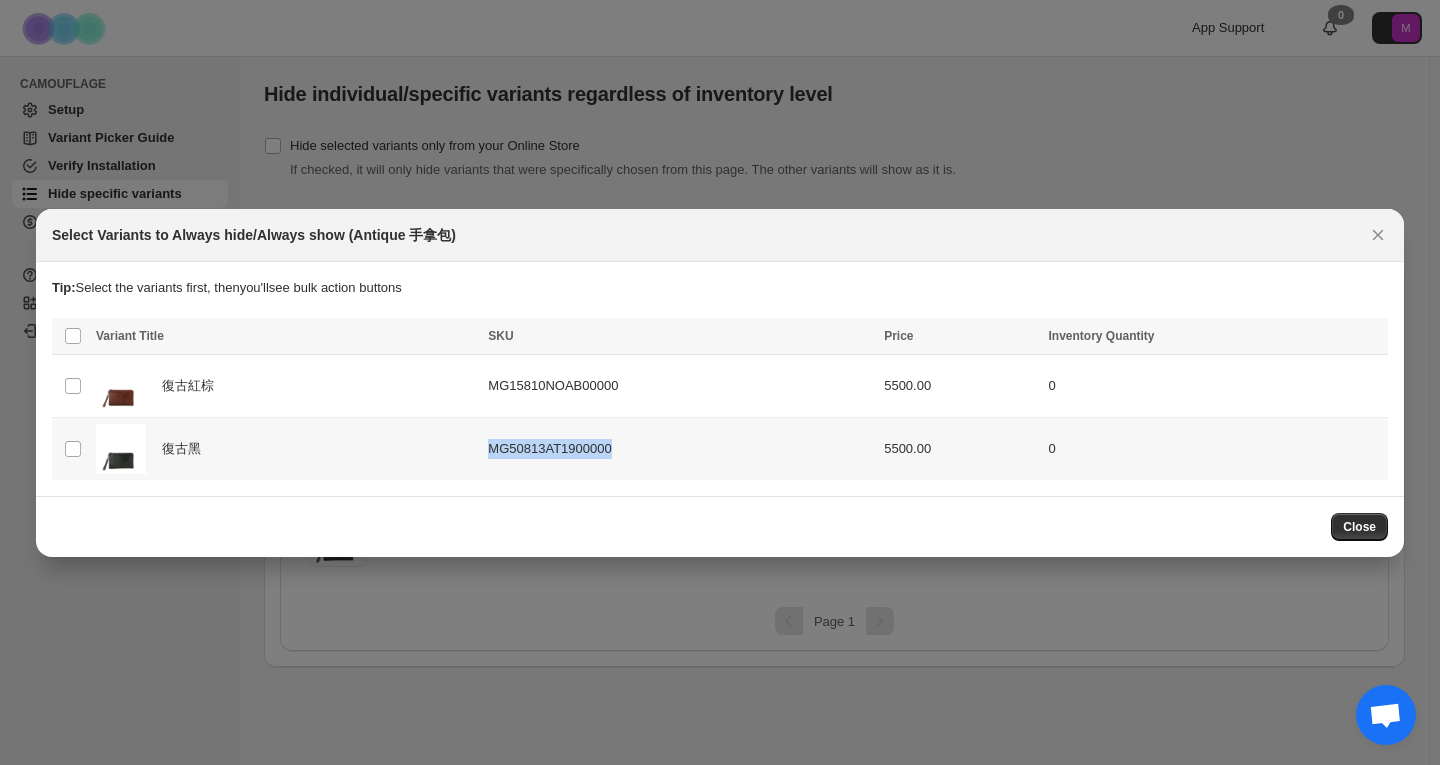 drag, startPoint x: 639, startPoint y: 445, endPoint x: 495, endPoint y: 444, distance: 144.00348 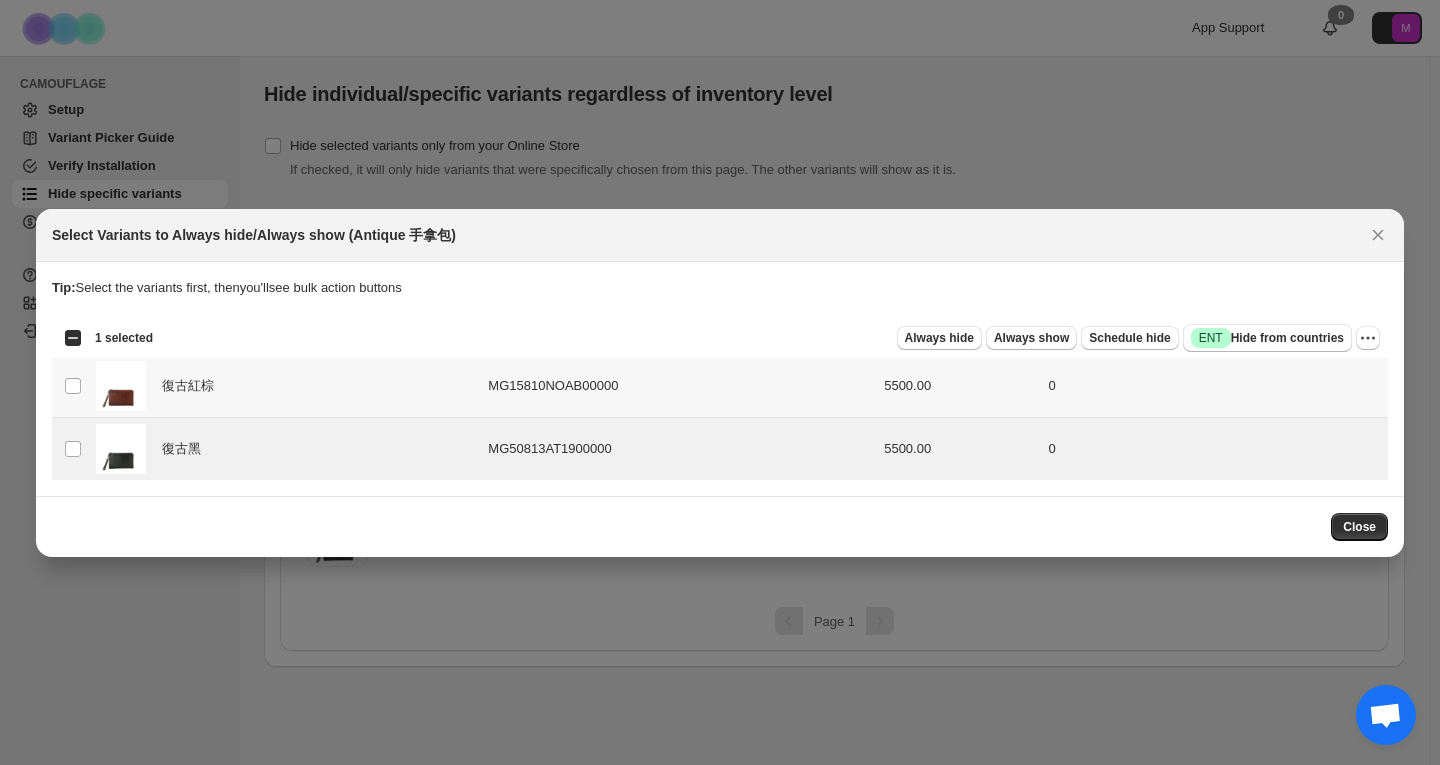 drag, startPoint x: 643, startPoint y: 382, endPoint x: 522, endPoint y: 383, distance: 121.004135 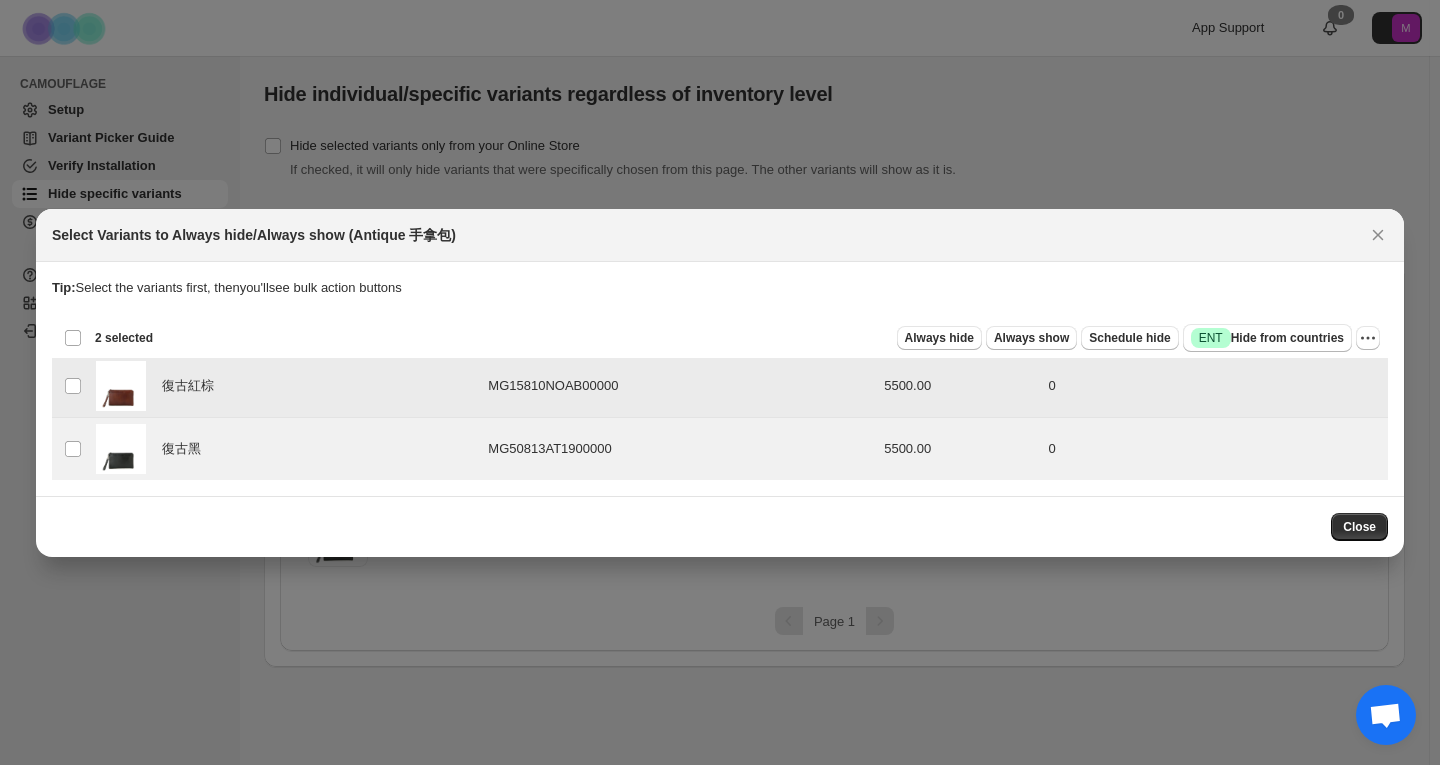 click on "MG15810NOAB00000" at bounding box center (680, 385) 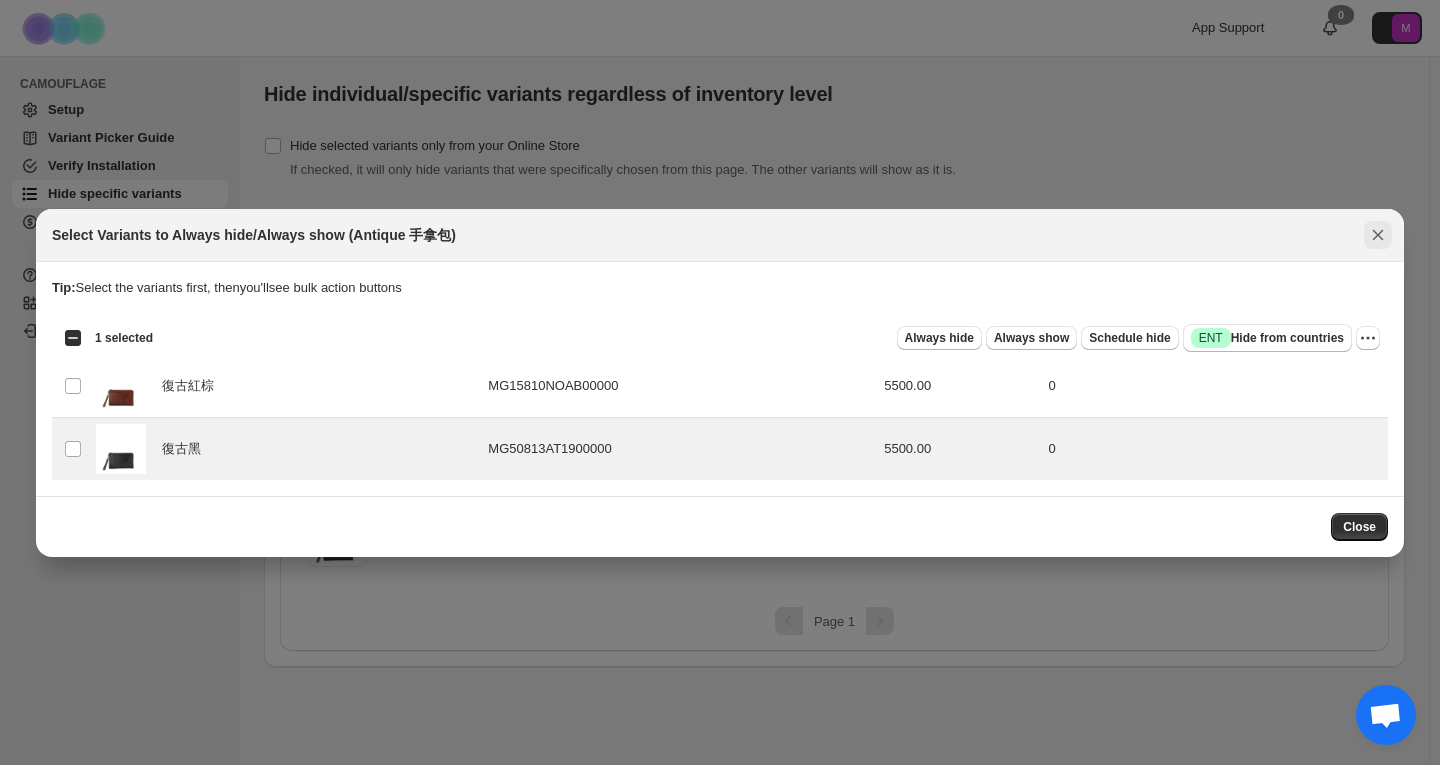 click 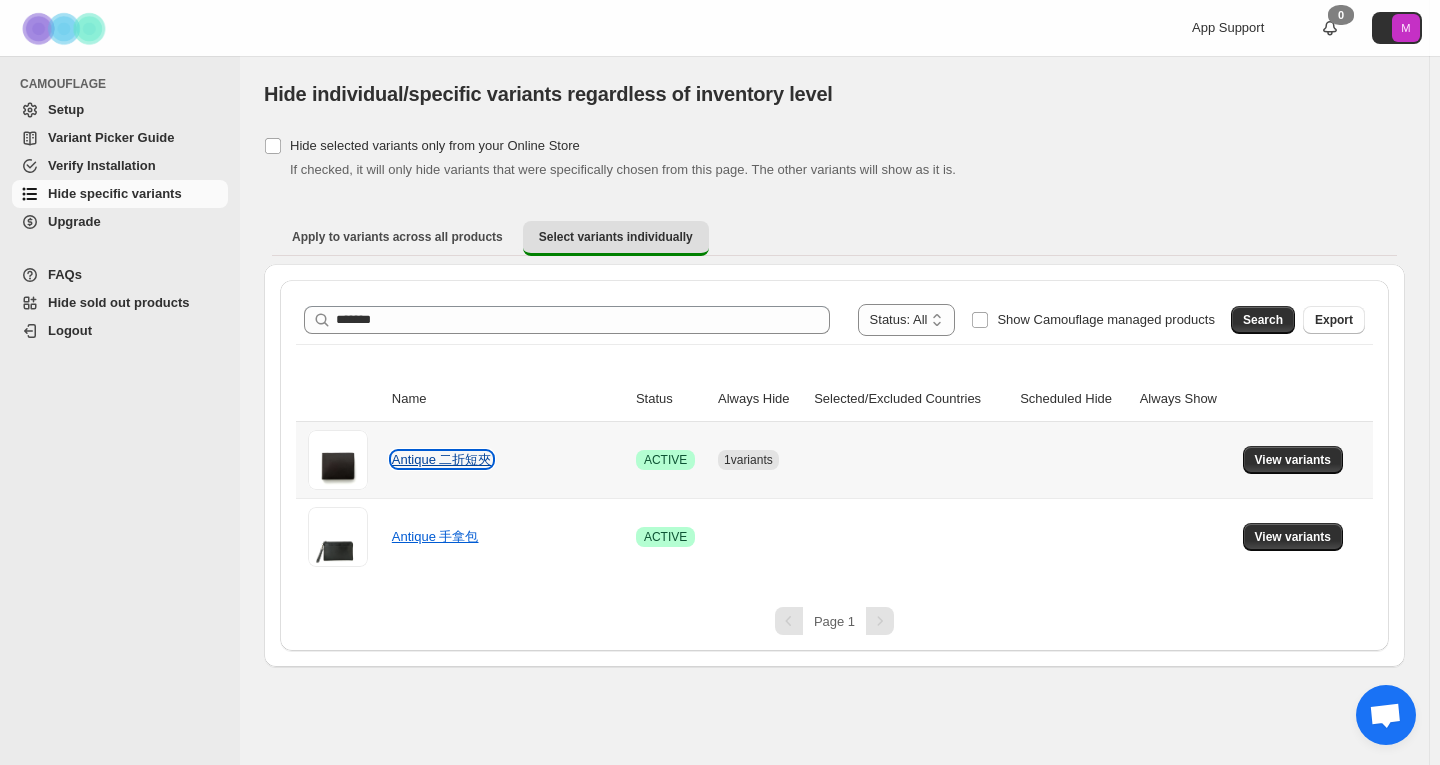 click on "Antique 二折短夾" at bounding box center (442, 459) 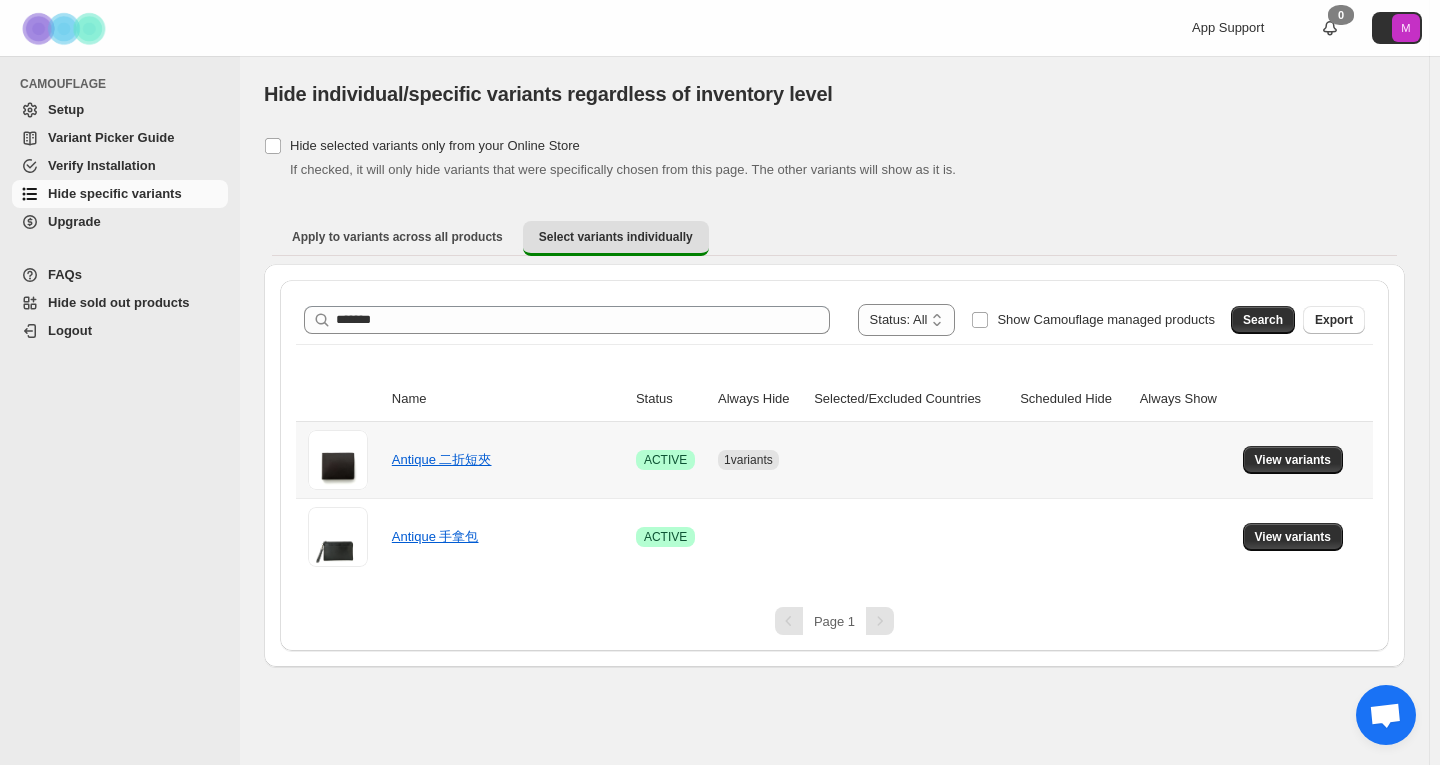 click on "1  variants" at bounding box center (748, 460) 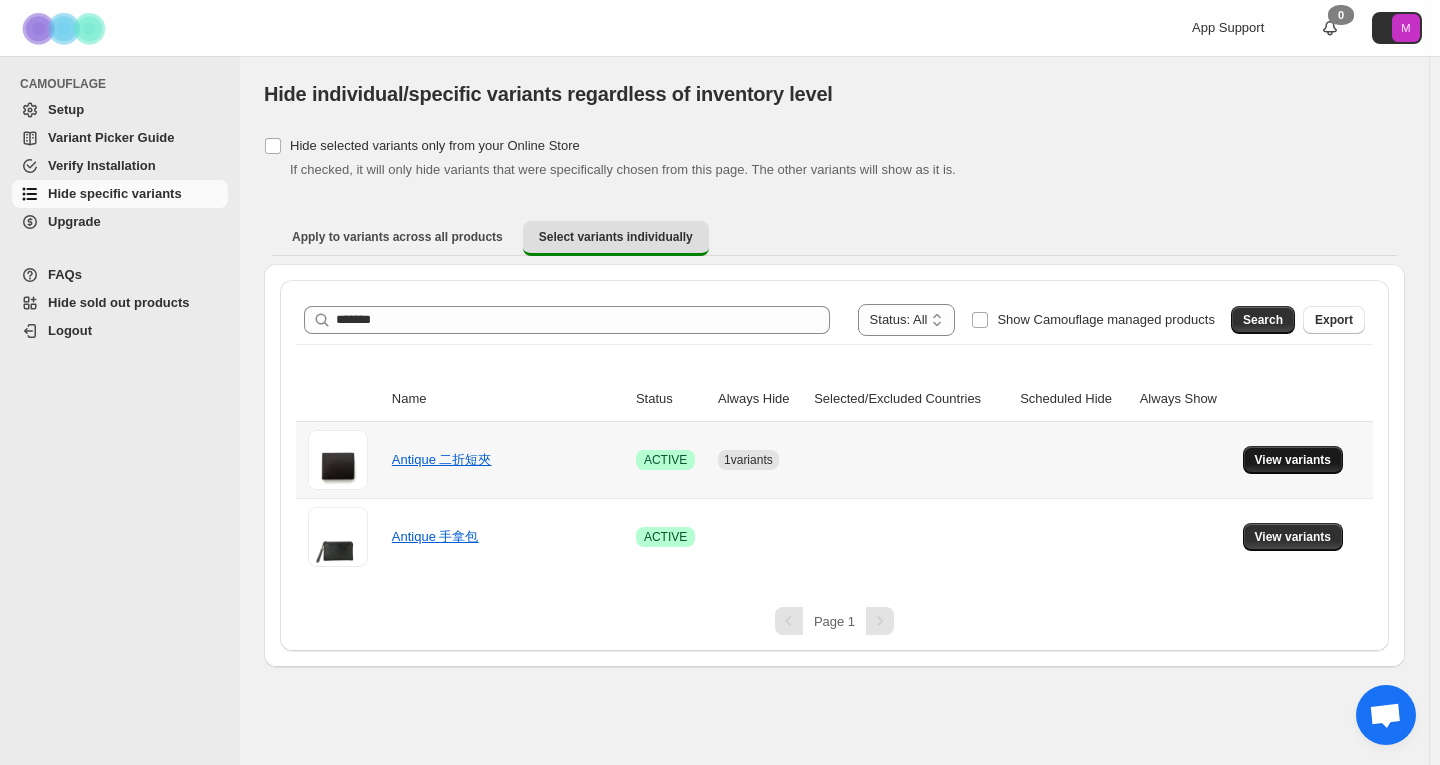 click on "View variants" at bounding box center (1293, 460) 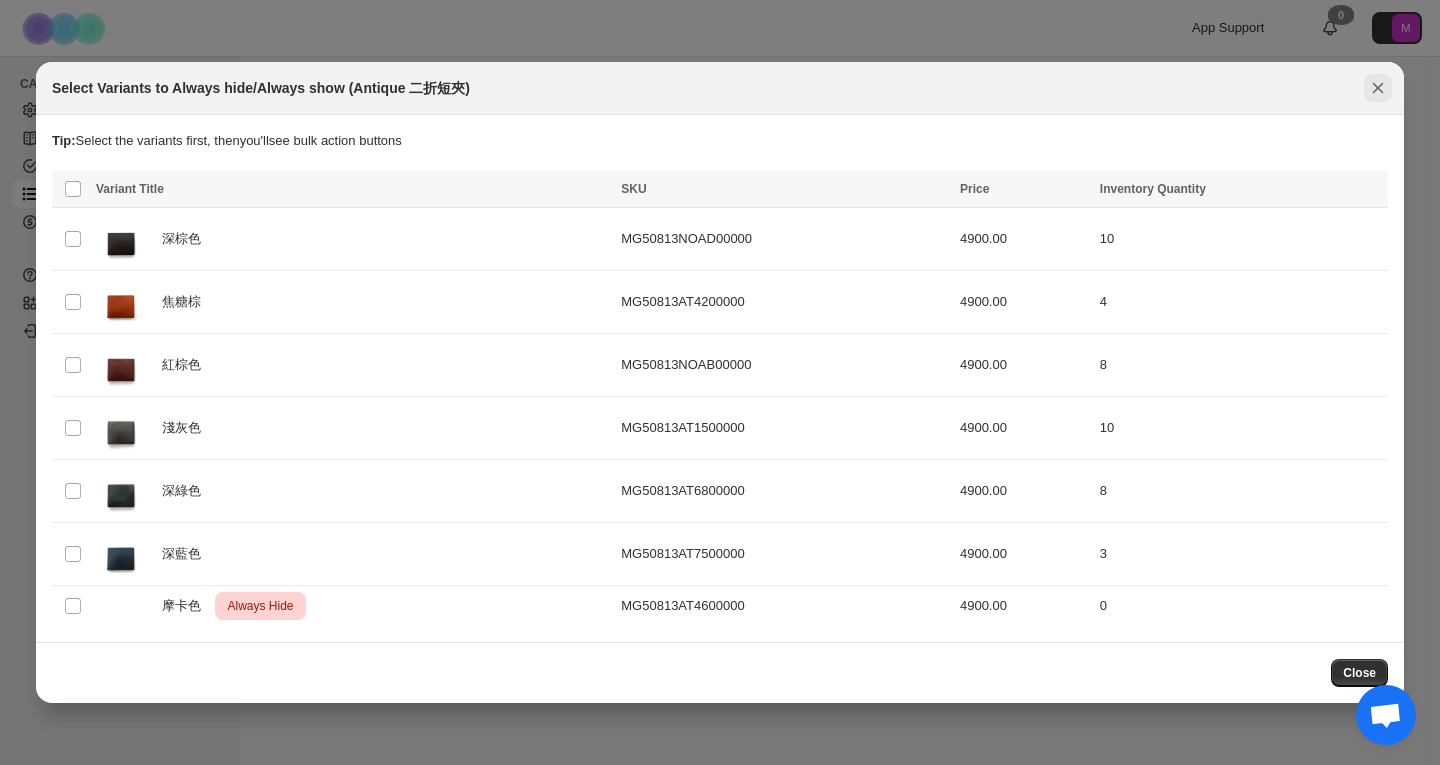click 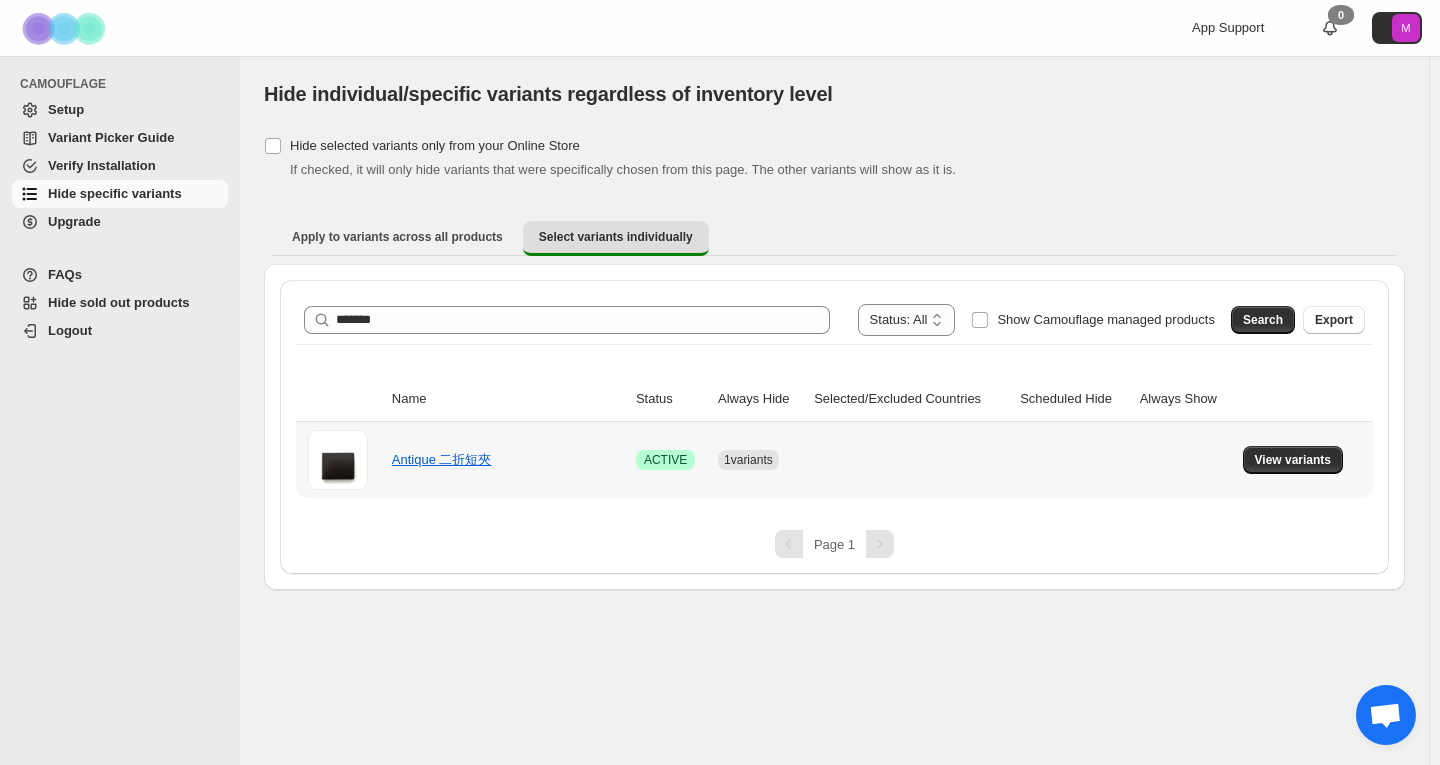click on "Antique 二折短夾" at bounding box center (508, 460) 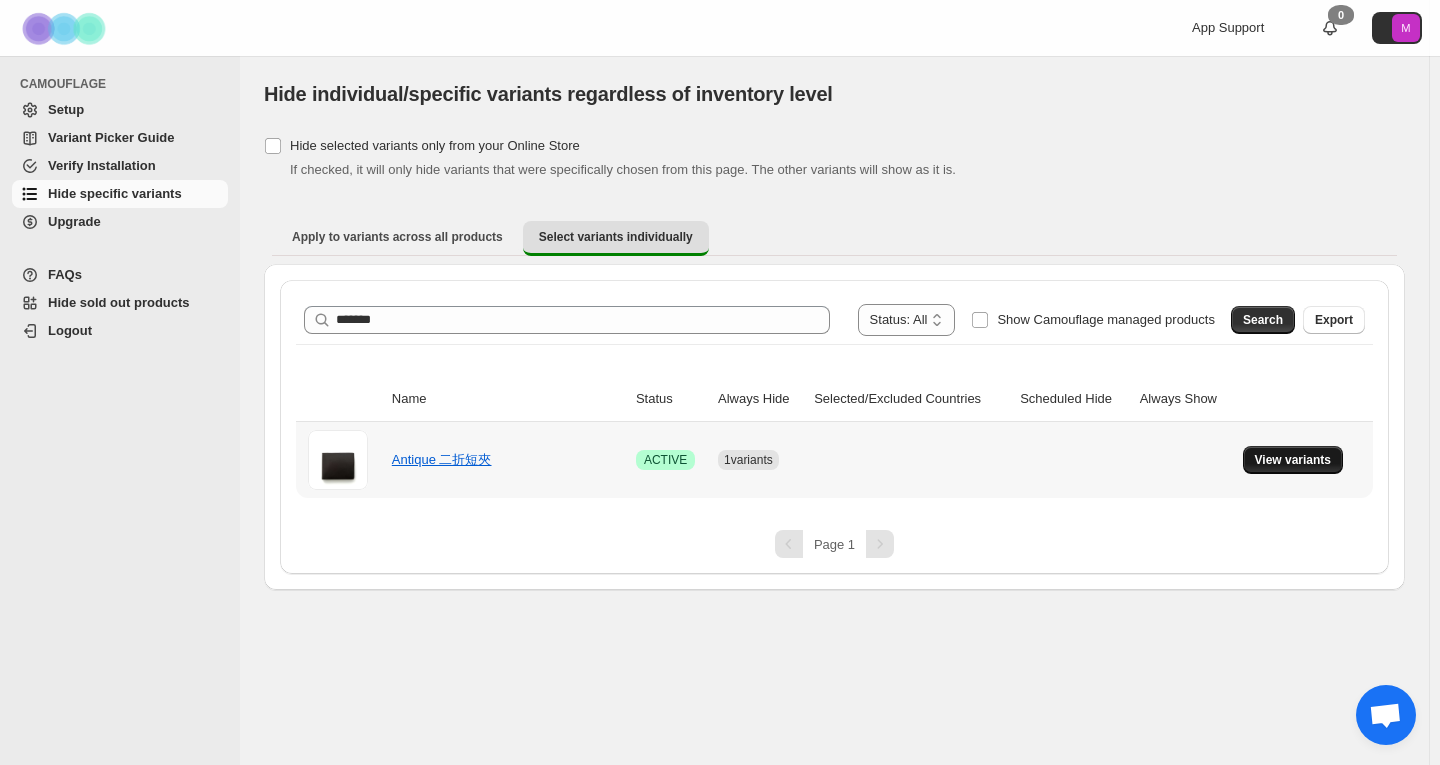 click on "View variants" at bounding box center (1293, 460) 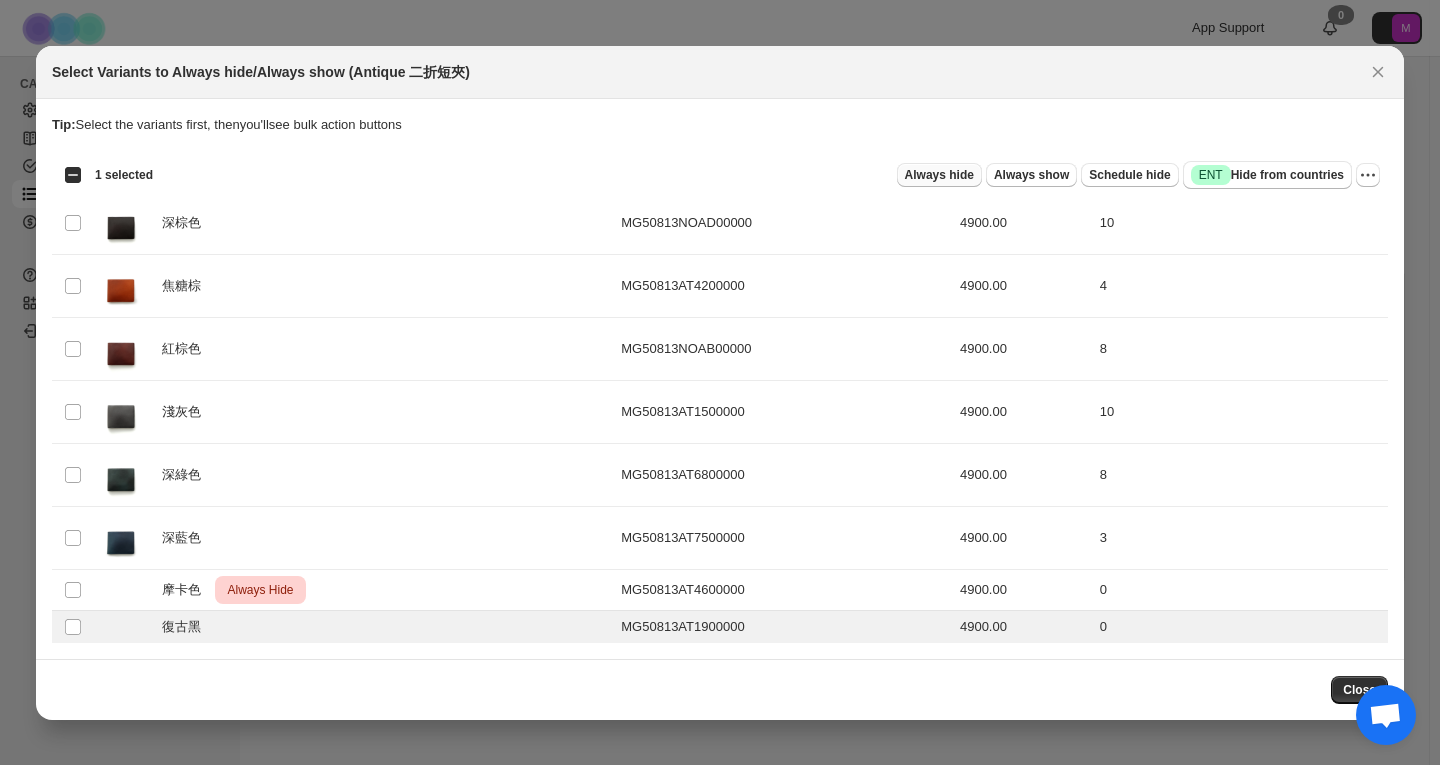 click on "Always hide" at bounding box center [939, 175] 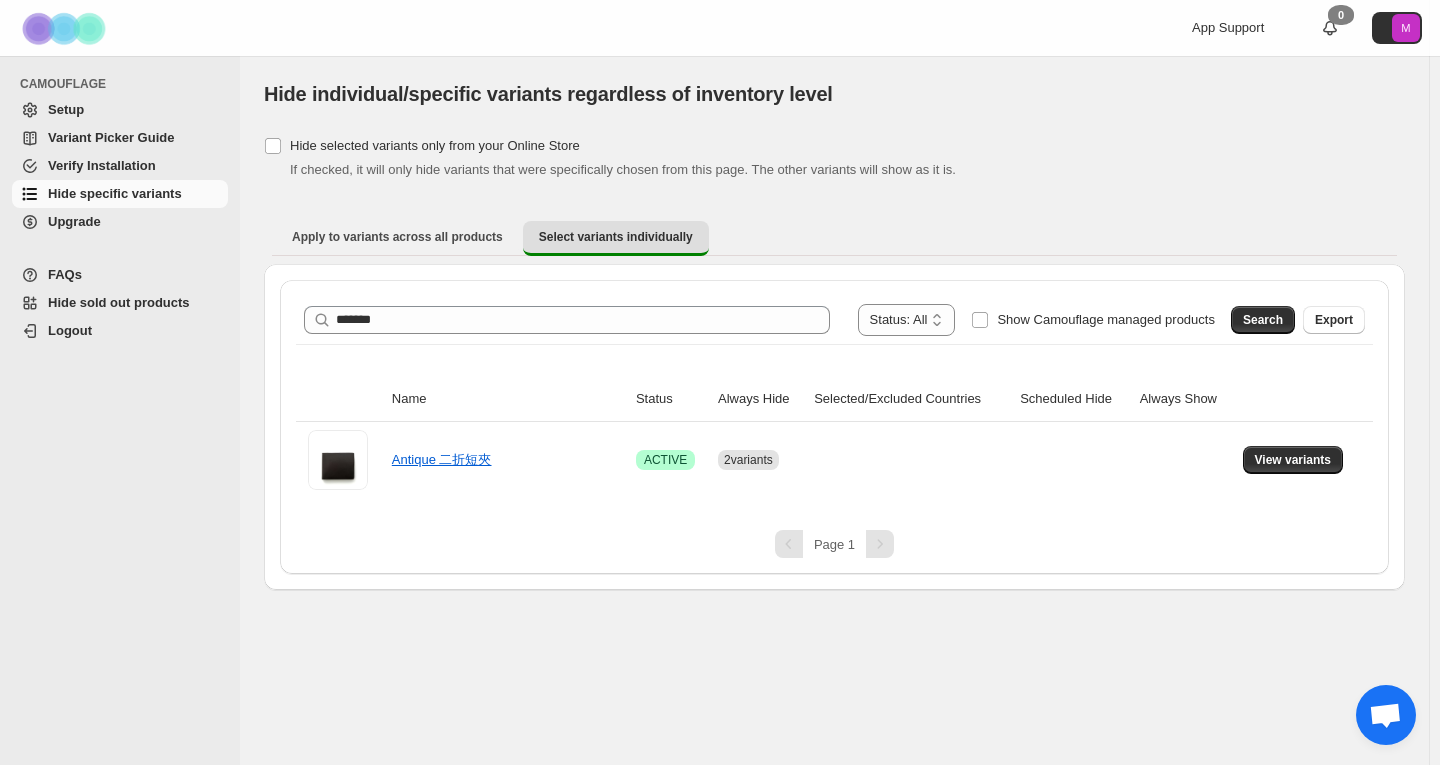 click on "**********" at bounding box center (834, 410) 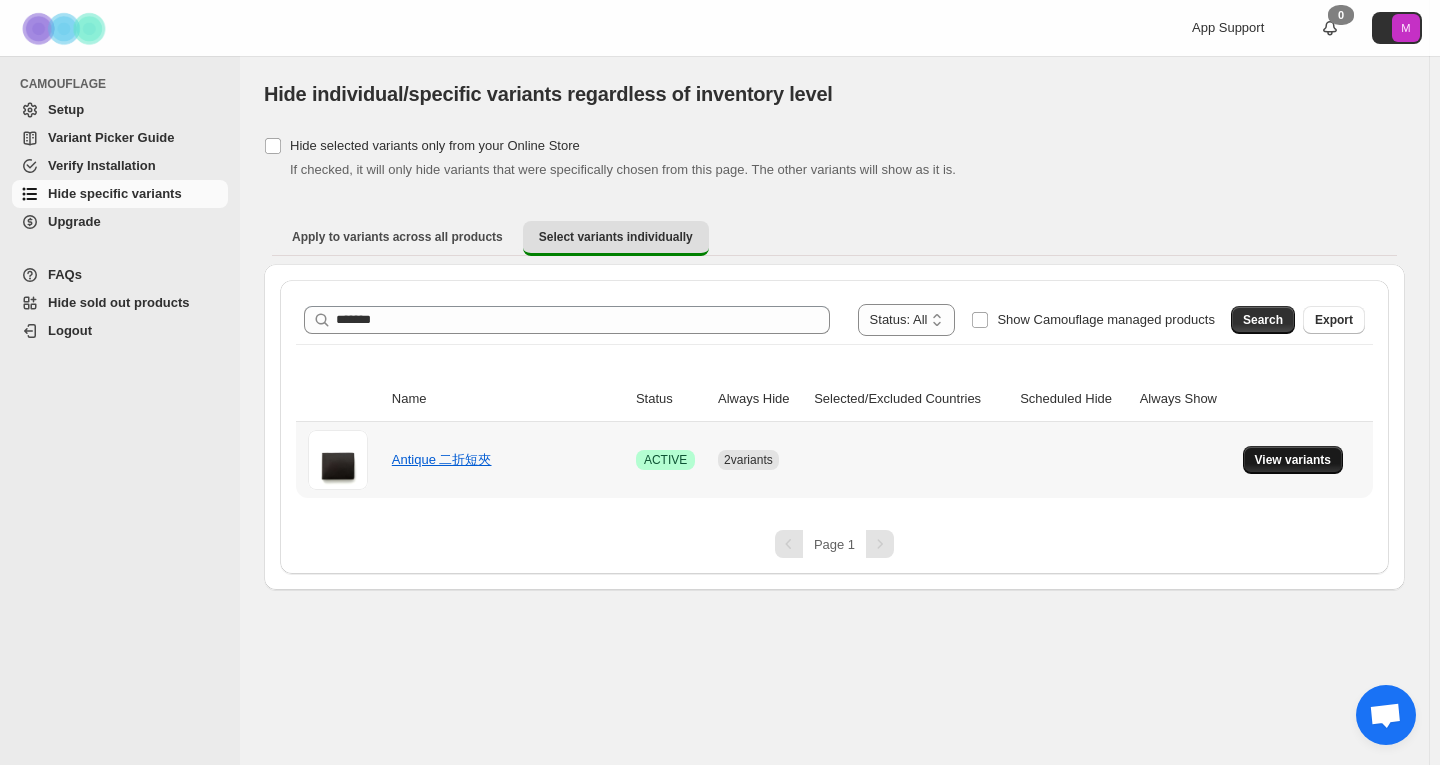 click on "View variants" at bounding box center [1293, 460] 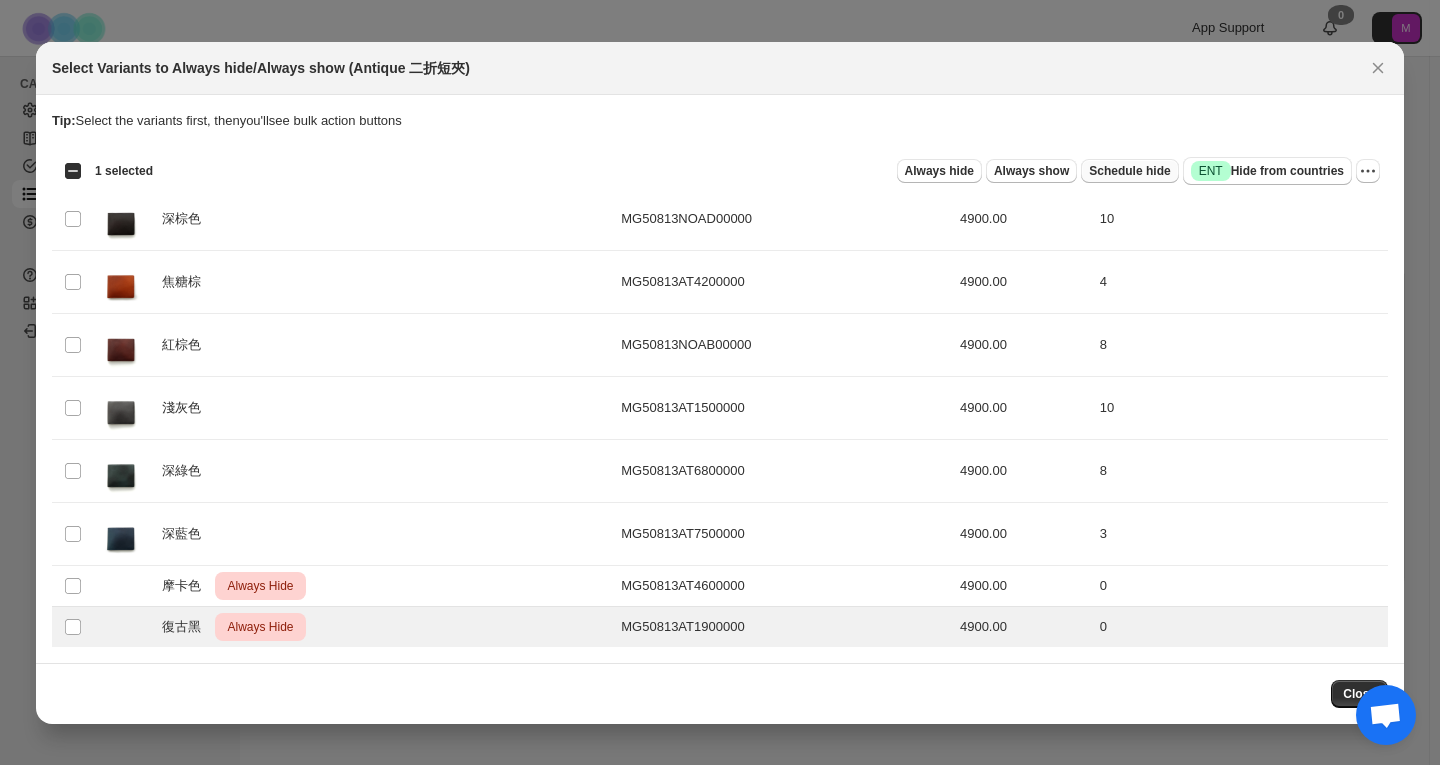 click on "Schedule hide" at bounding box center [1129, 171] 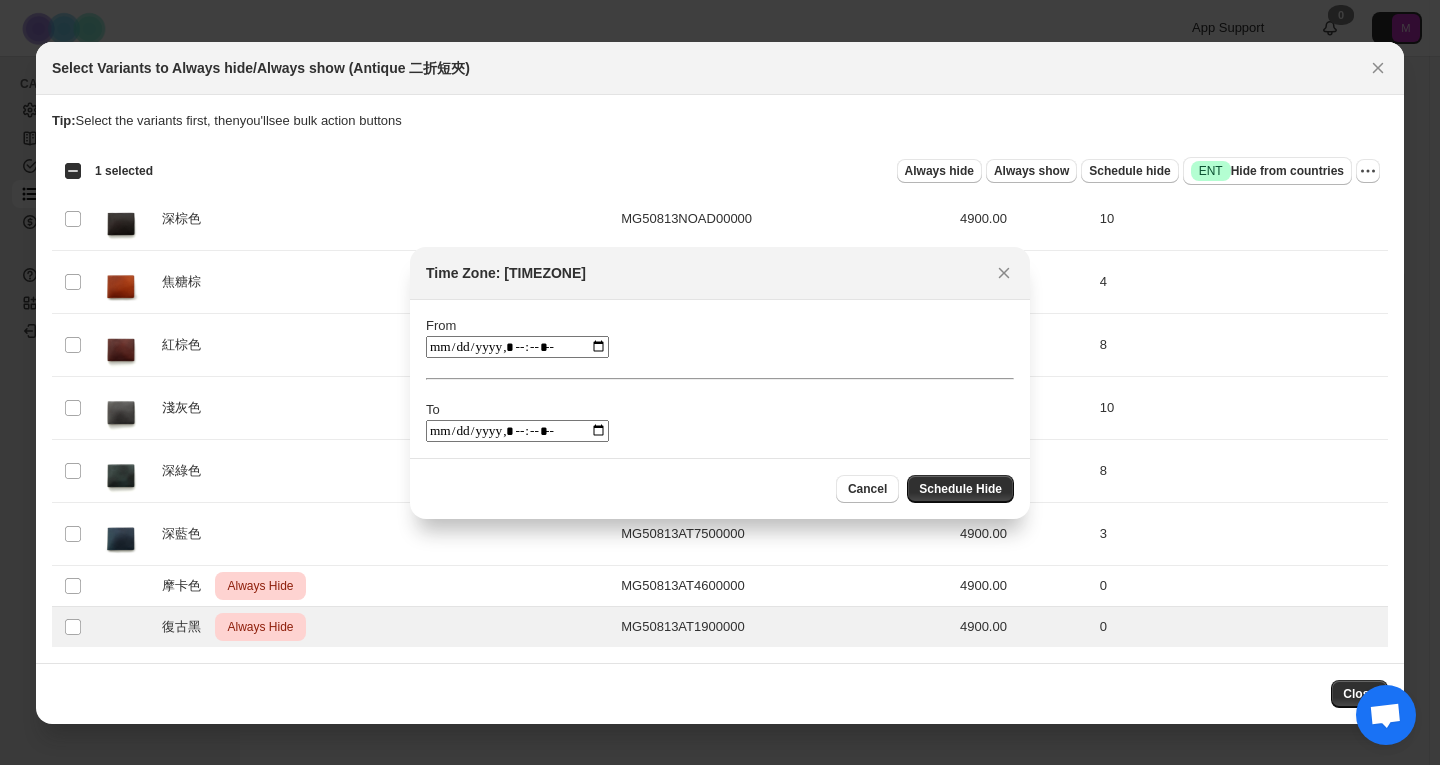 click at bounding box center (517, 347) 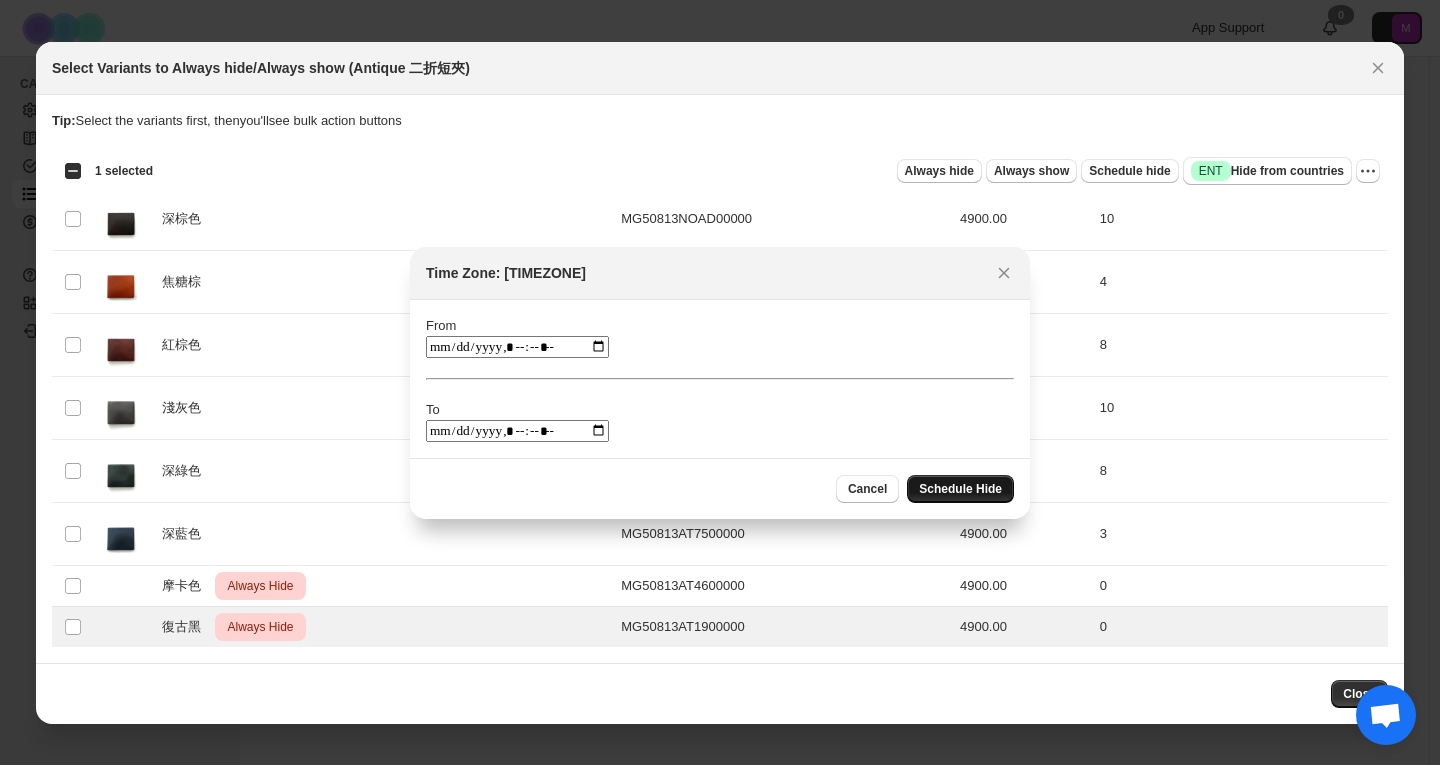 click on "Schedule Hide" at bounding box center [960, 489] 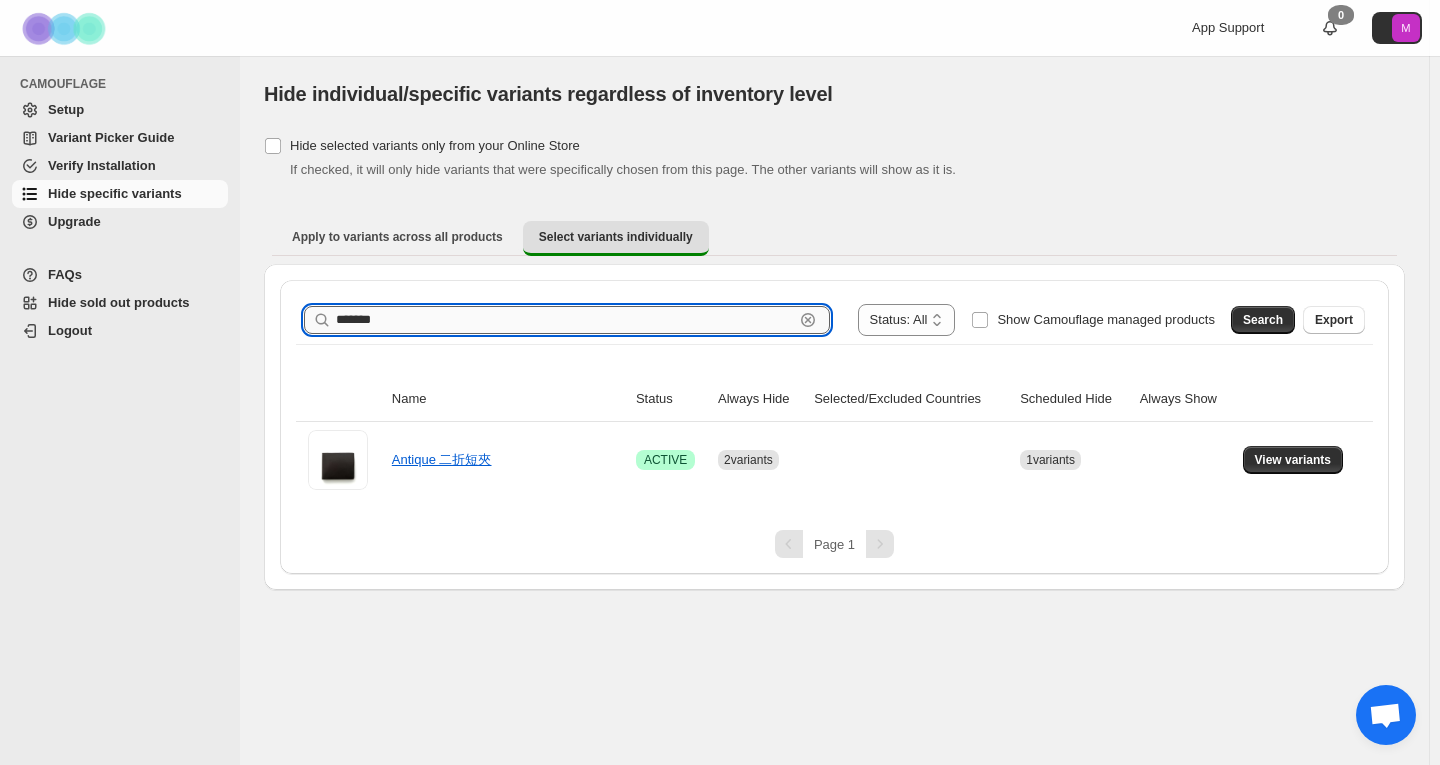 click on "*******" at bounding box center [565, 320] 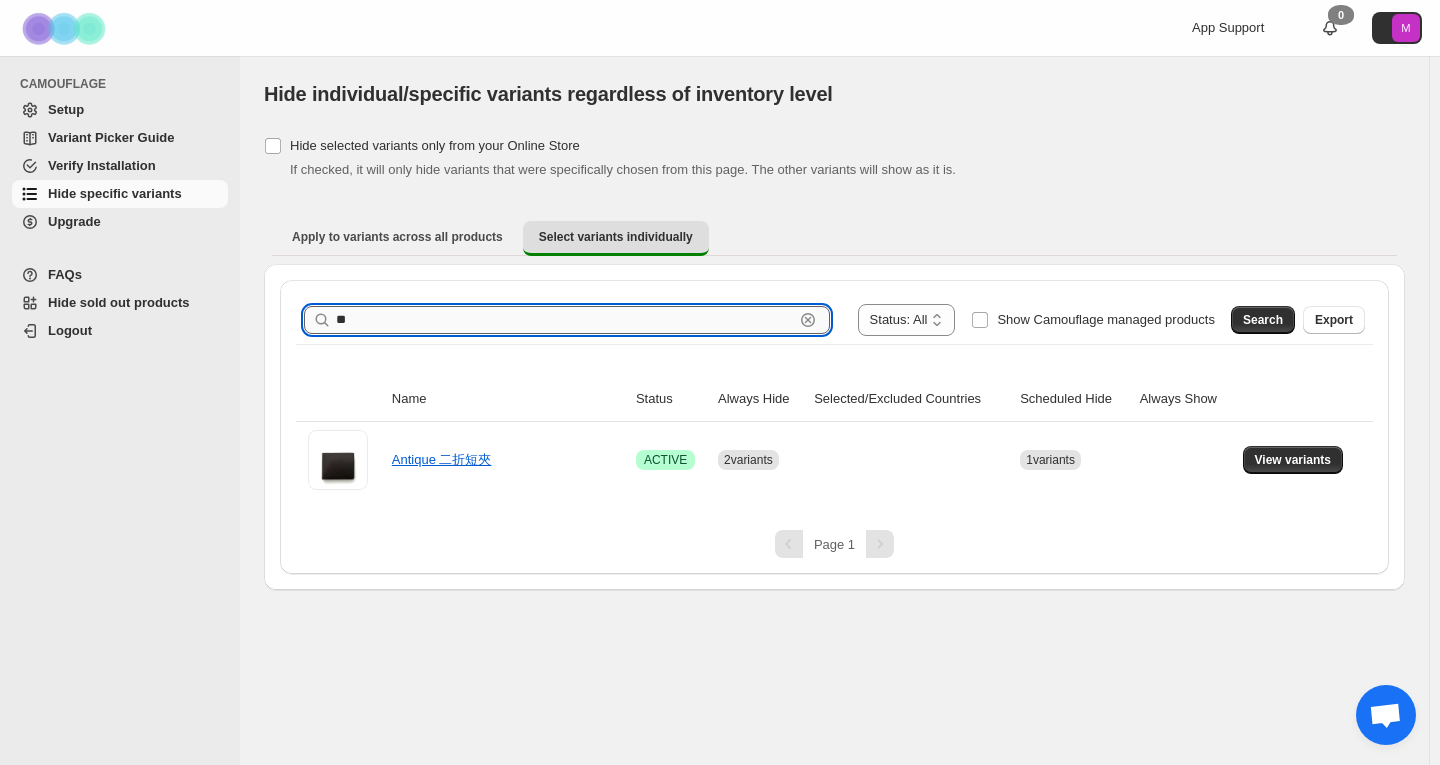 type on "*" 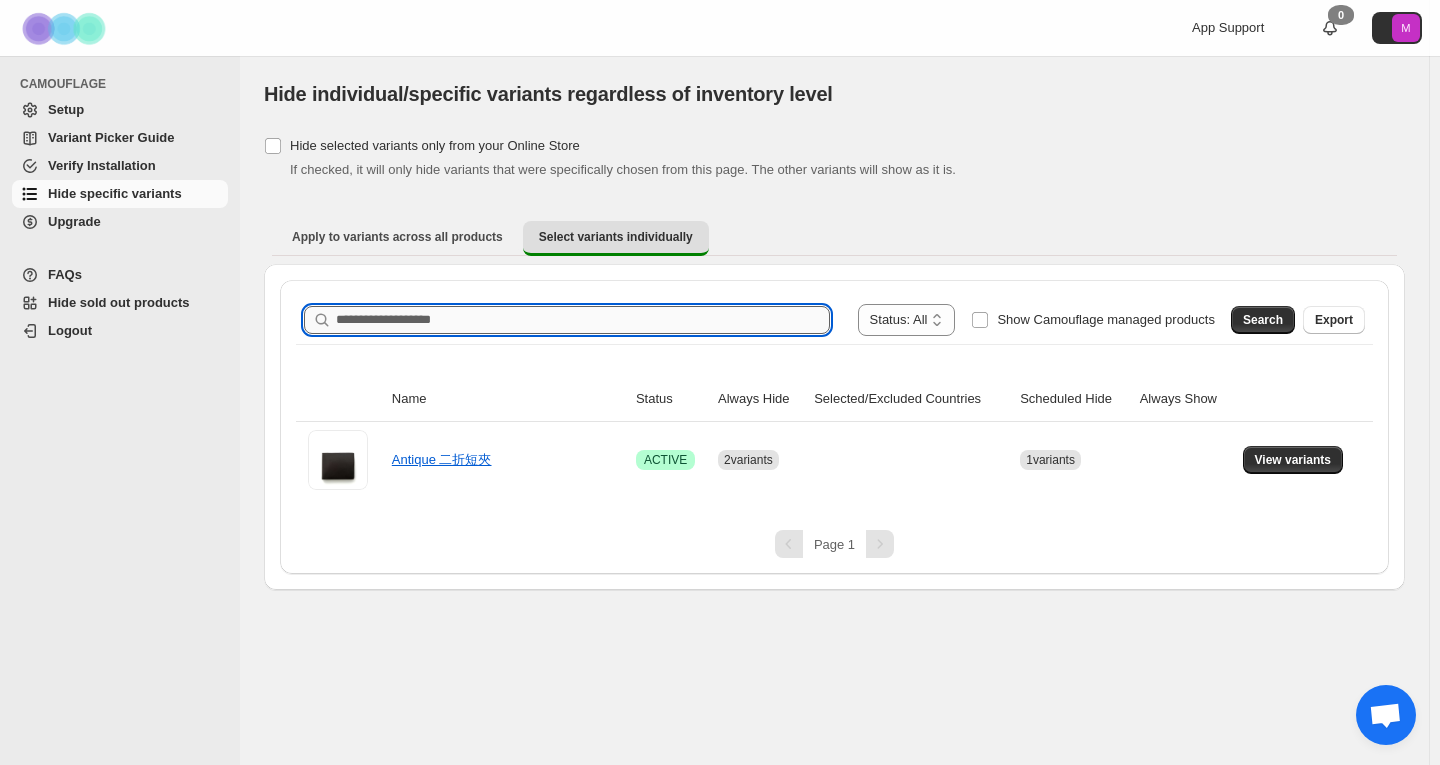 paste on "**********" 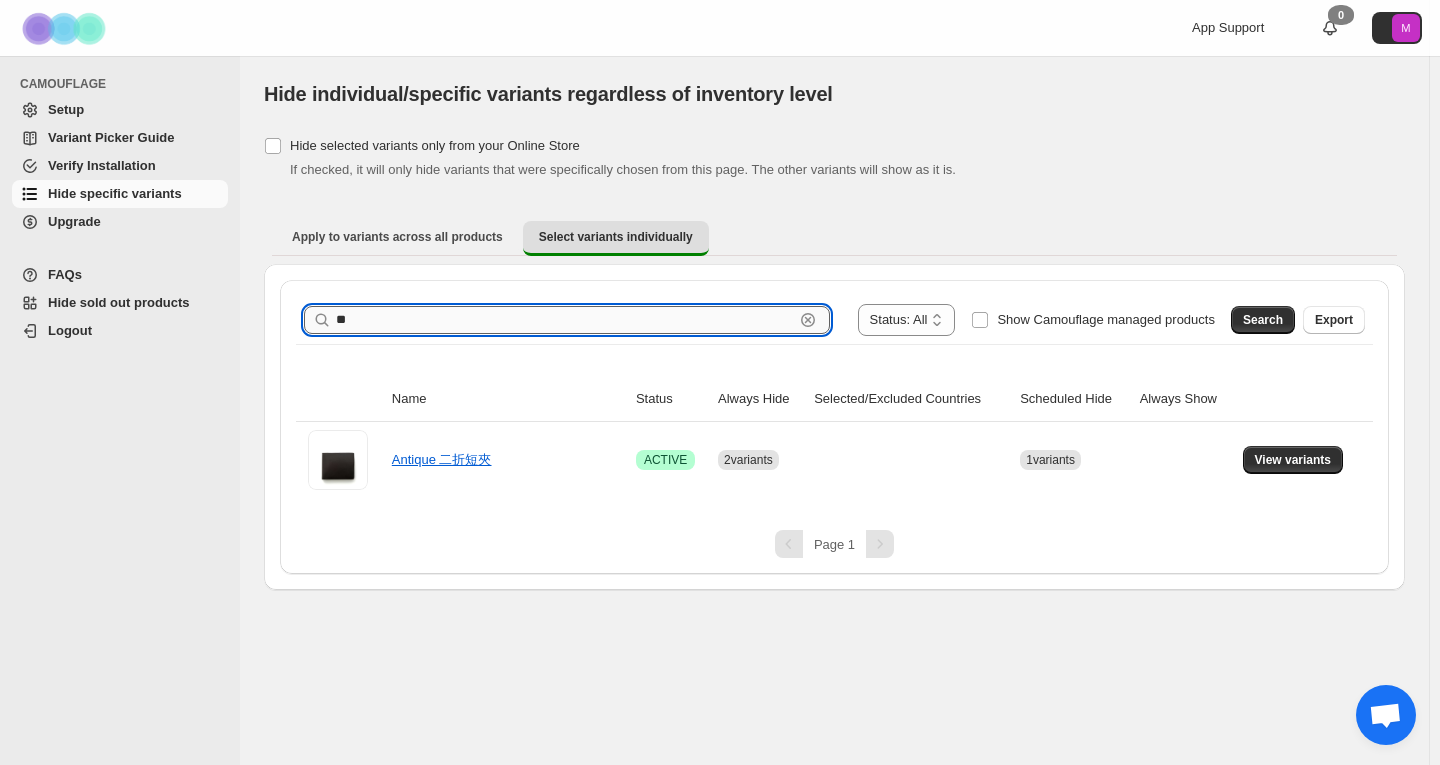 type on "*" 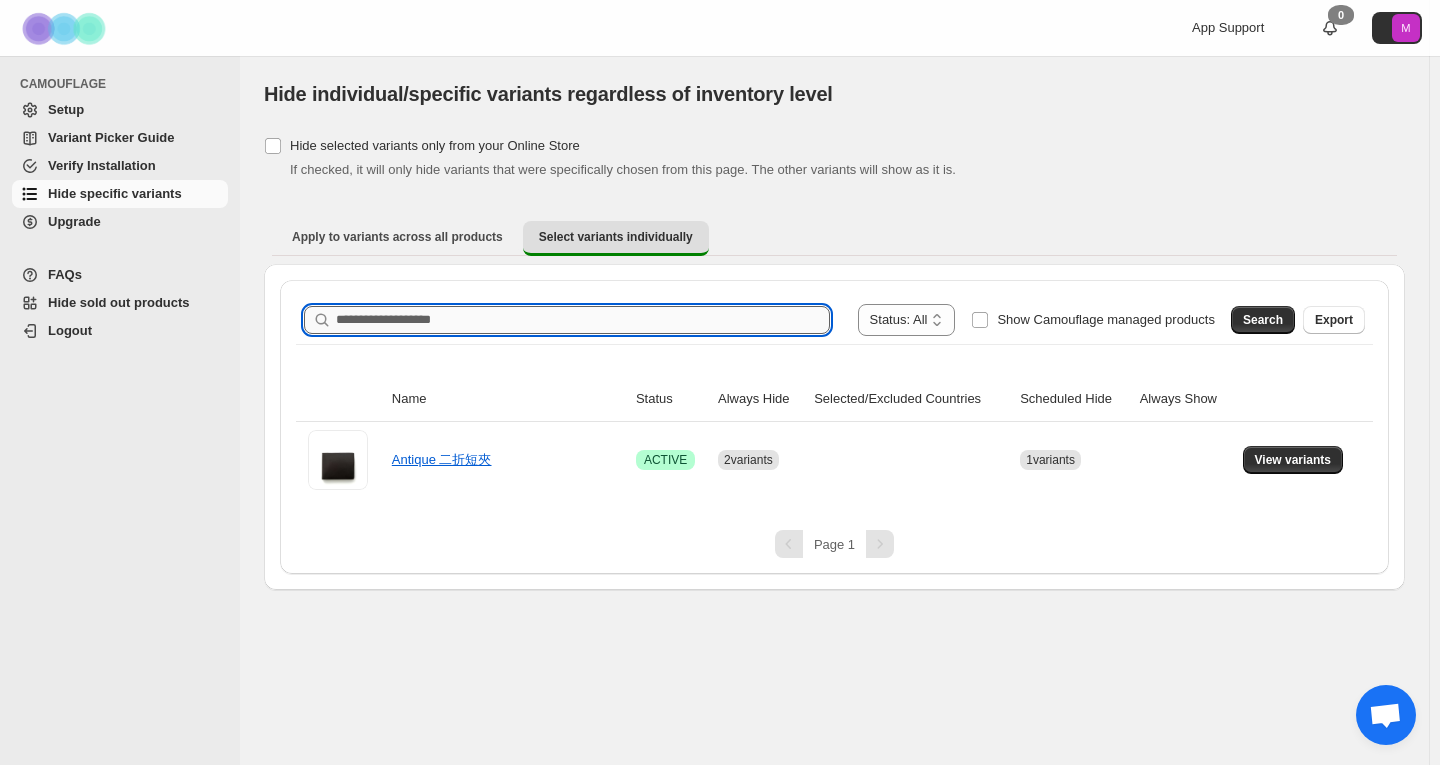 paste on "*******" 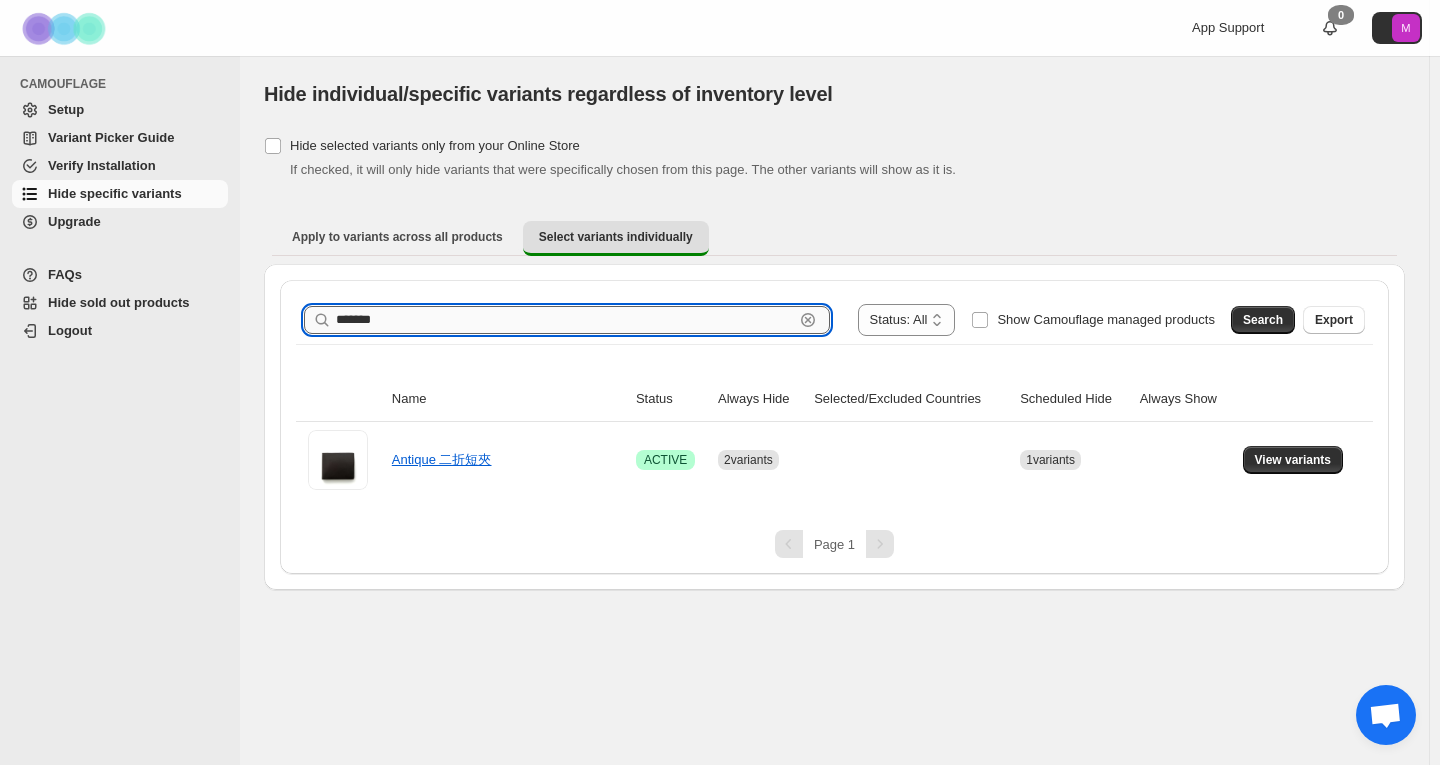 type on "*******" 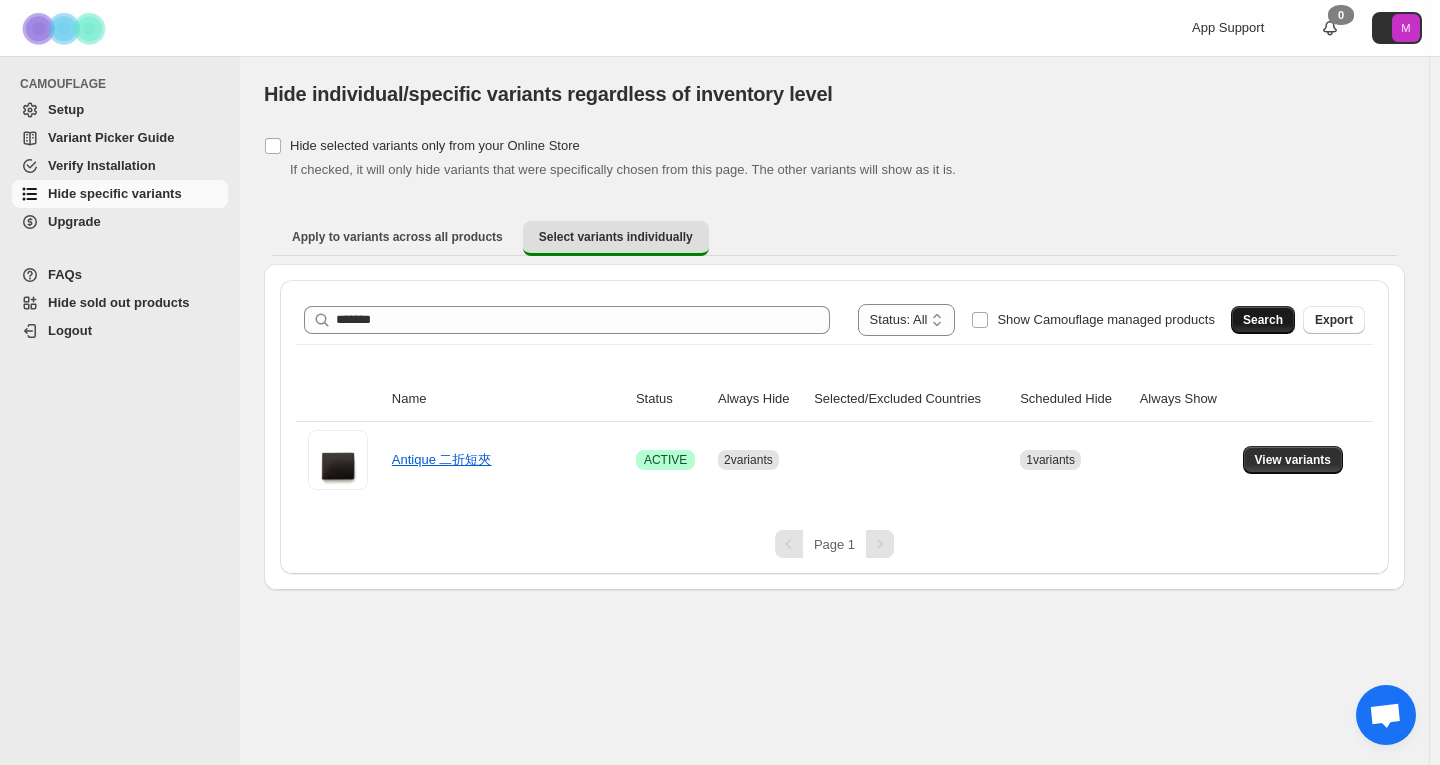 click on "Search" at bounding box center [1263, 320] 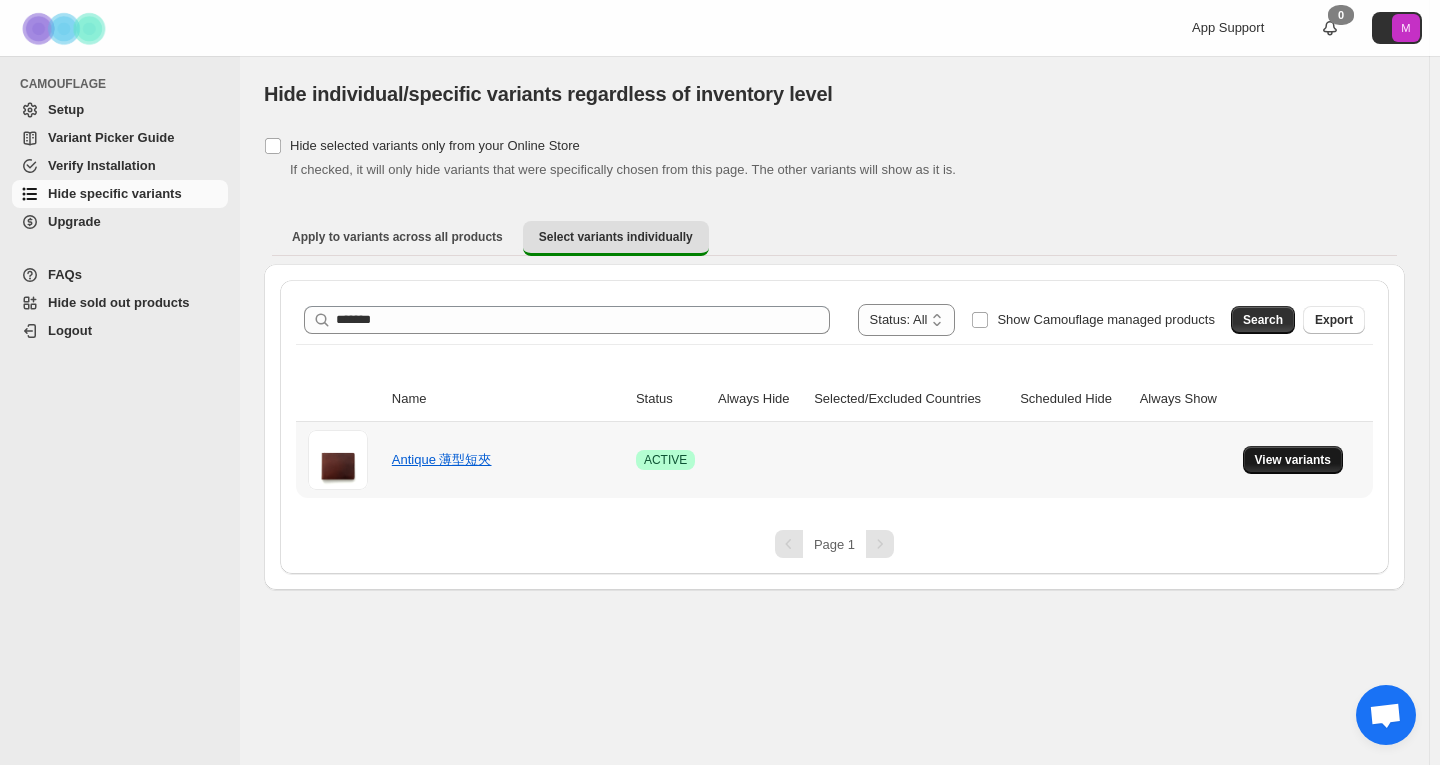 click on "View variants" at bounding box center [1293, 460] 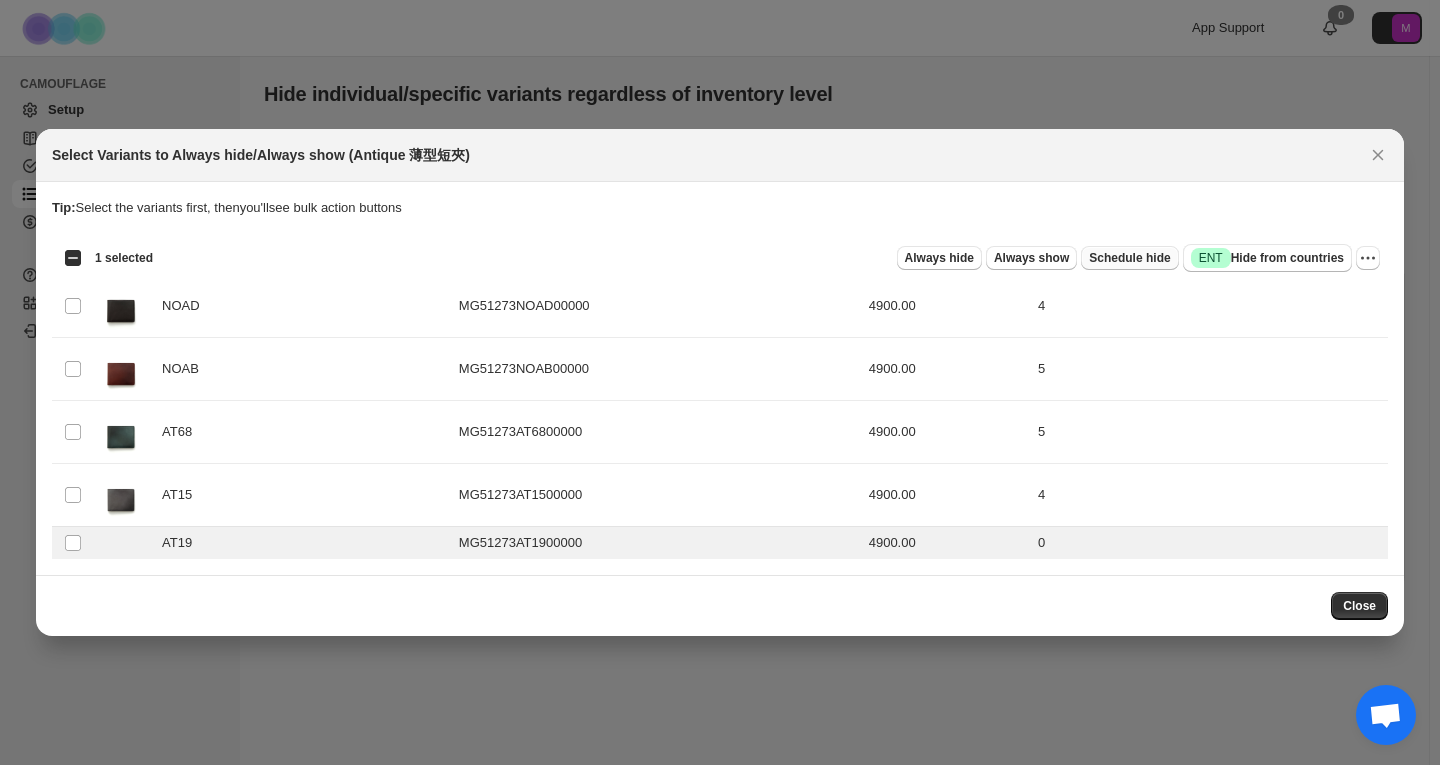 click on "Schedule hide" at bounding box center (1129, 258) 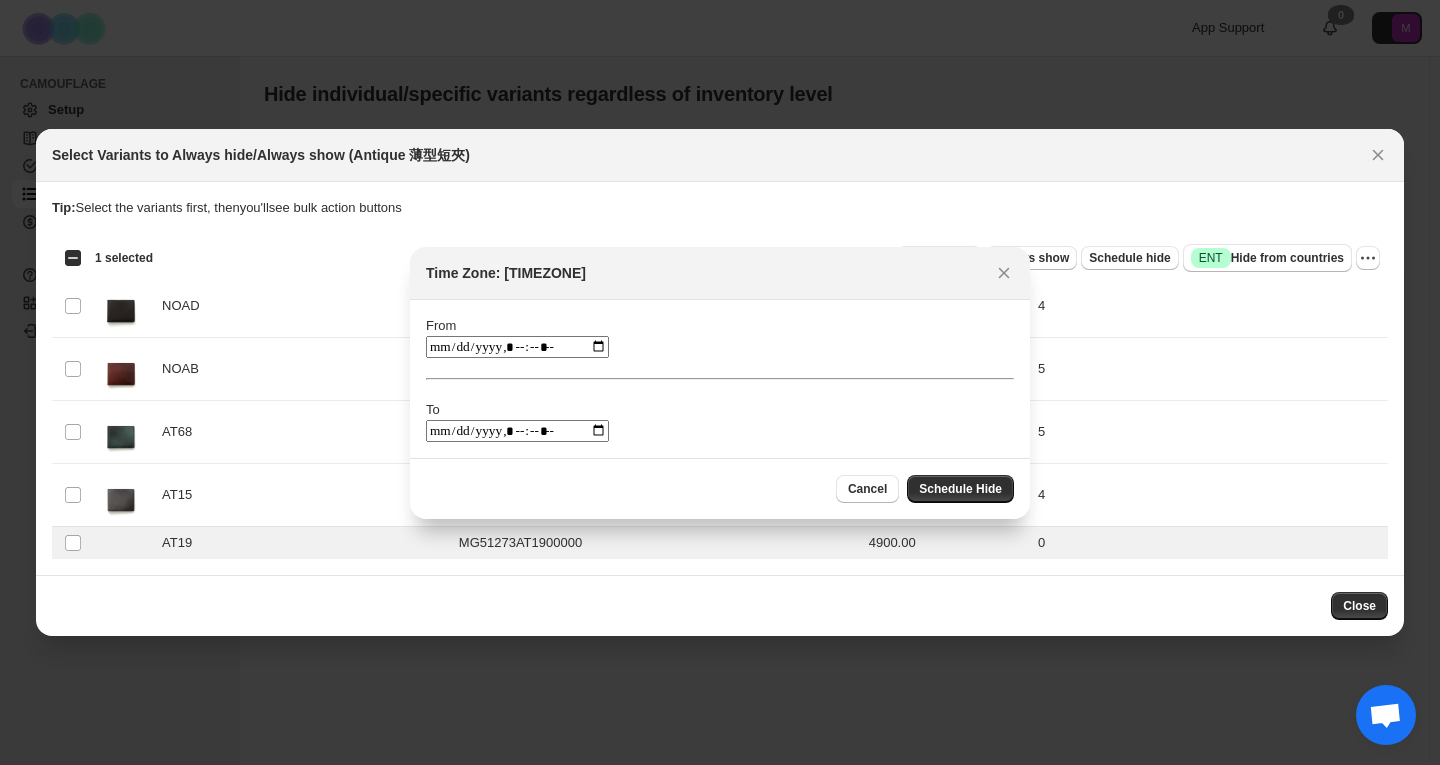 click at bounding box center [517, 347] 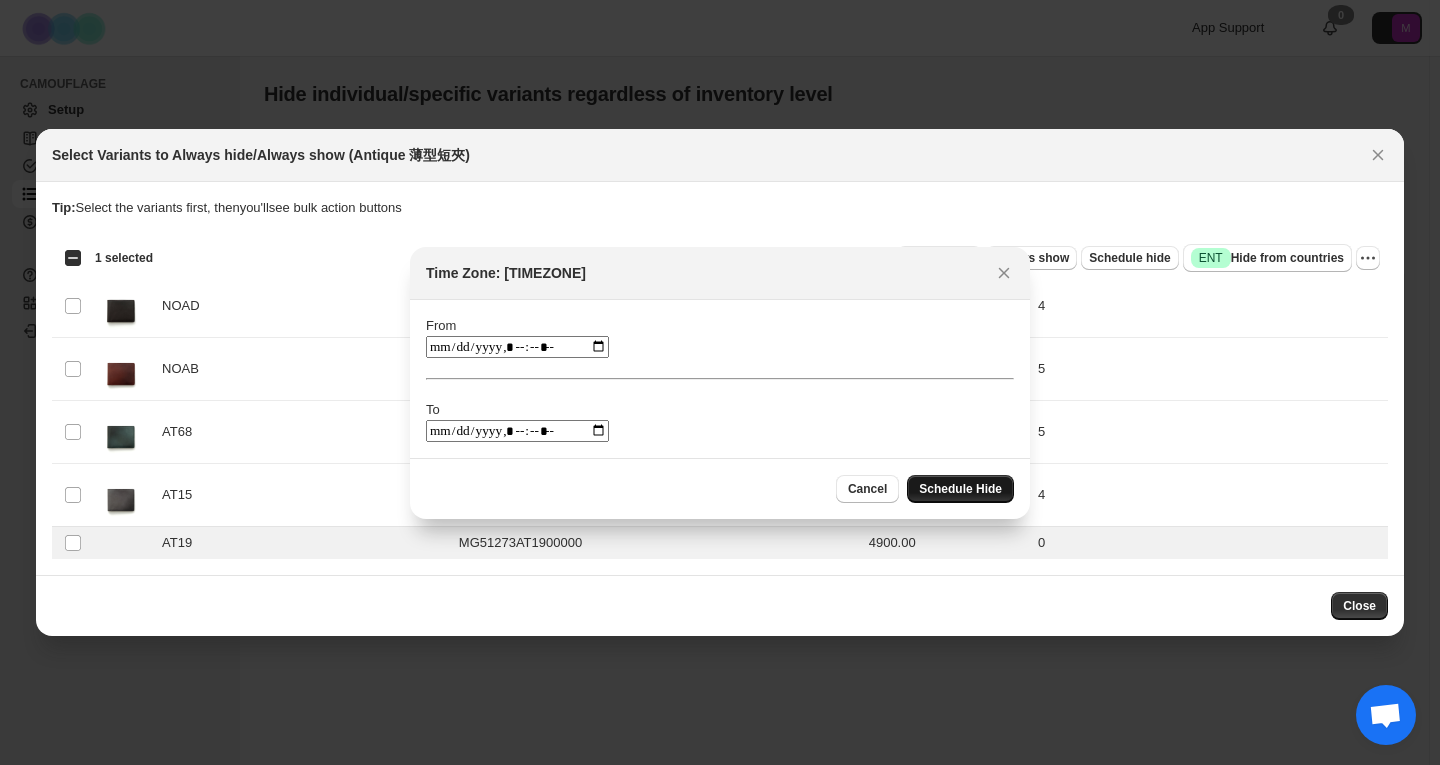 click on "Schedule Hide" at bounding box center (960, 489) 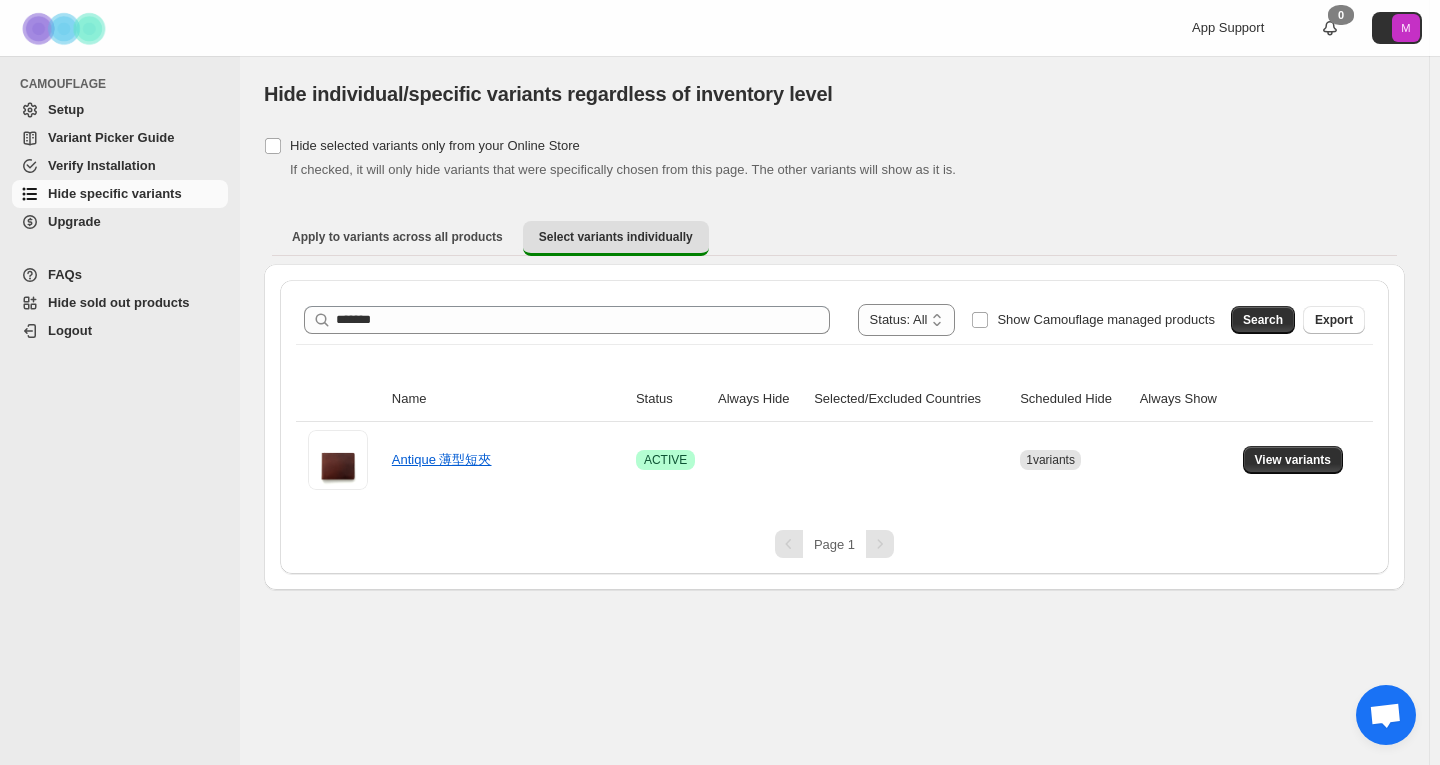 click on "**********" at bounding box center [834, 320] 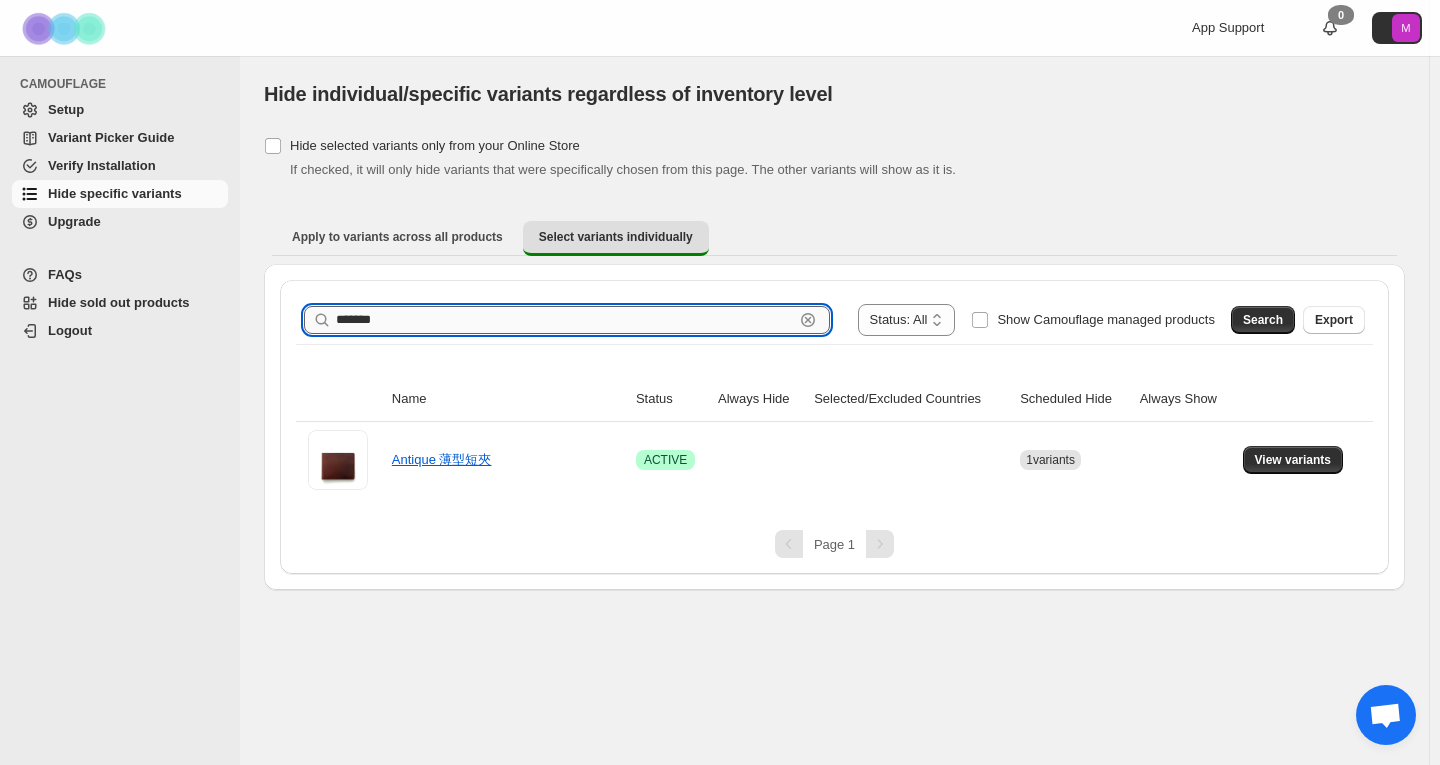 click on "*******" at bounding box center [565, 320] 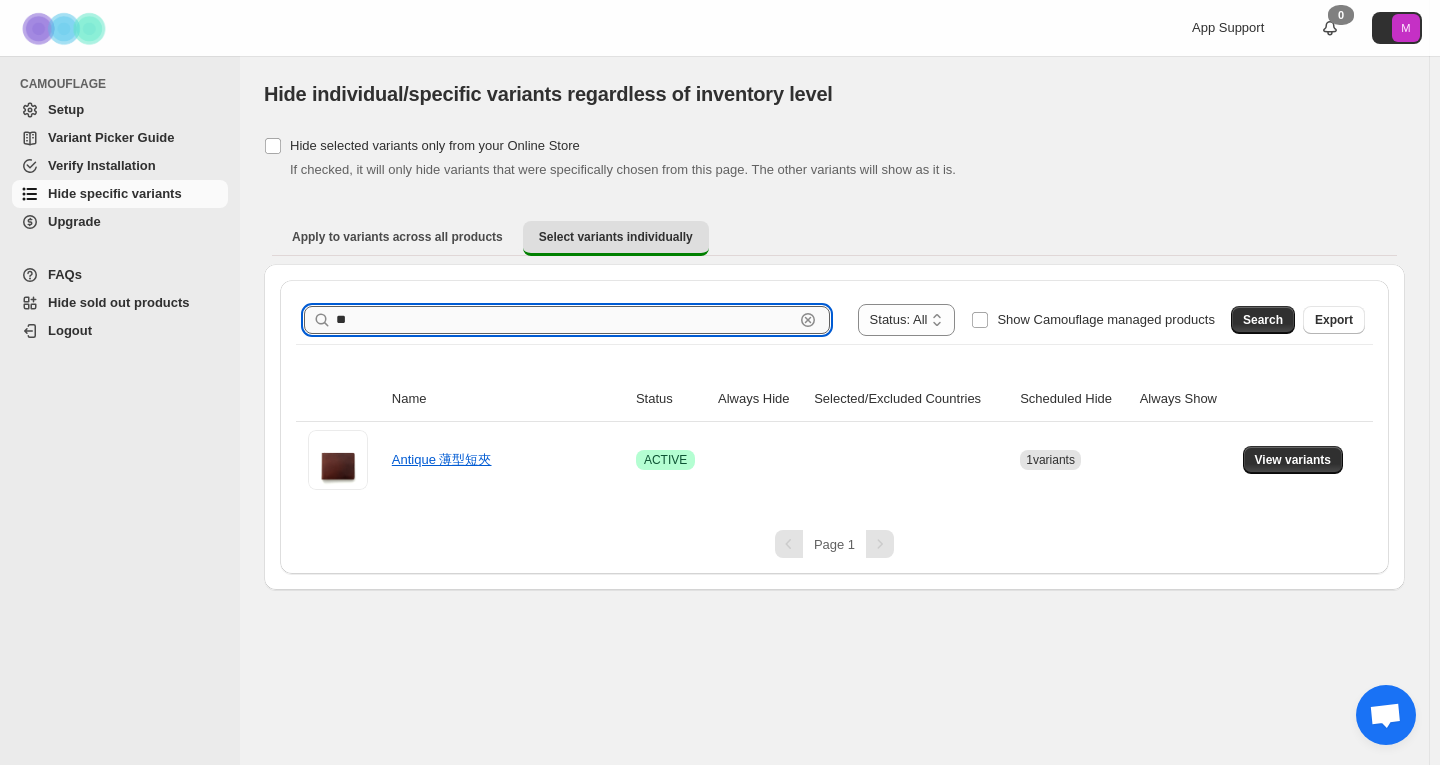 type on "*" 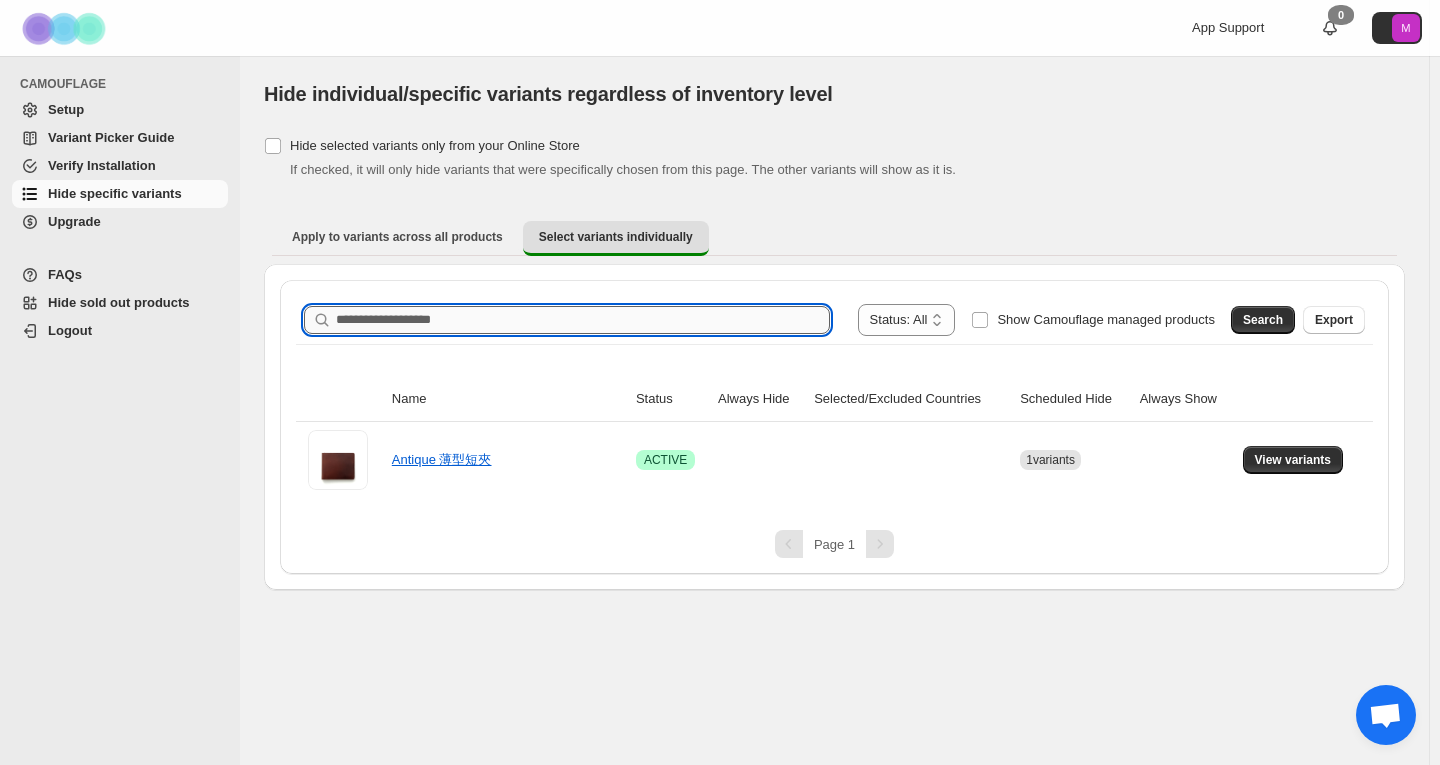 paste on "*******" 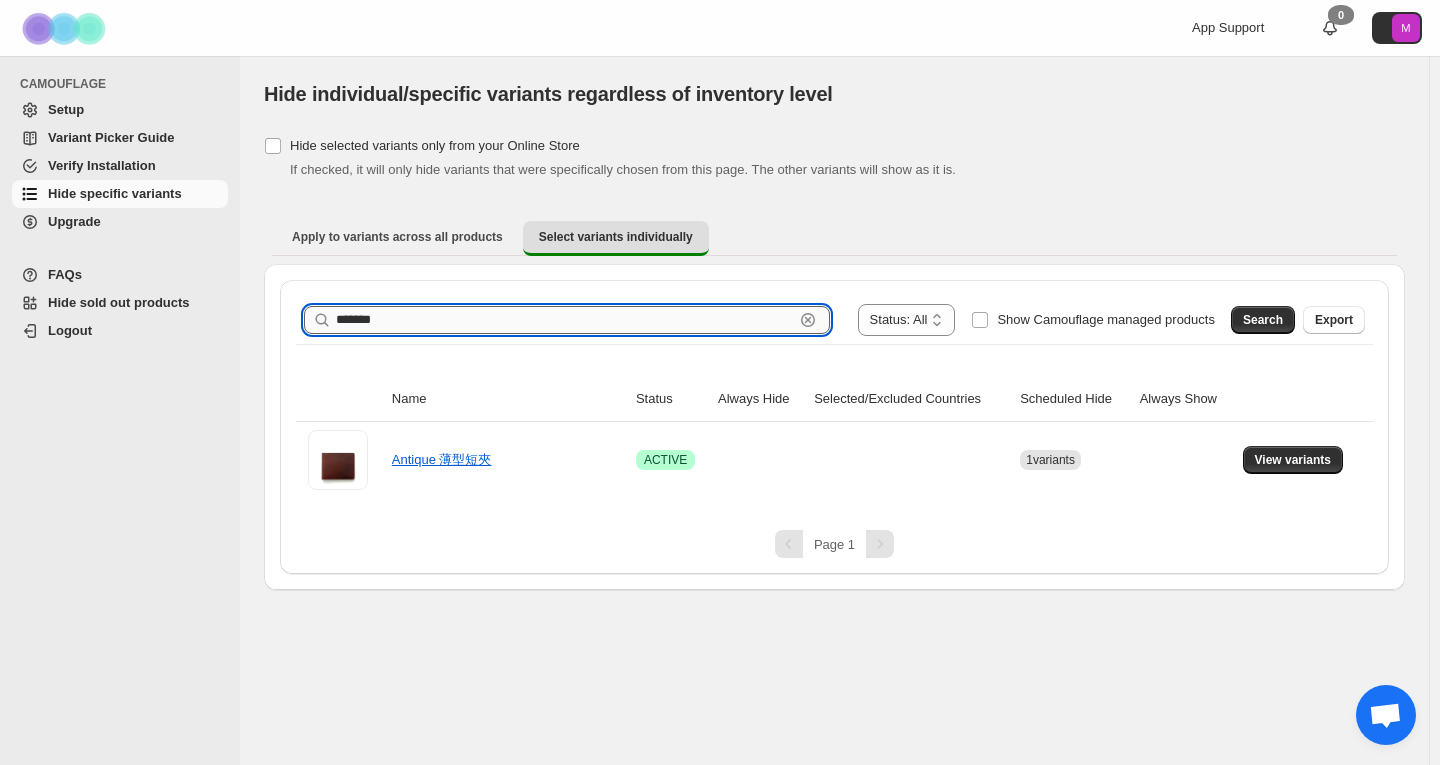 type on "*******" 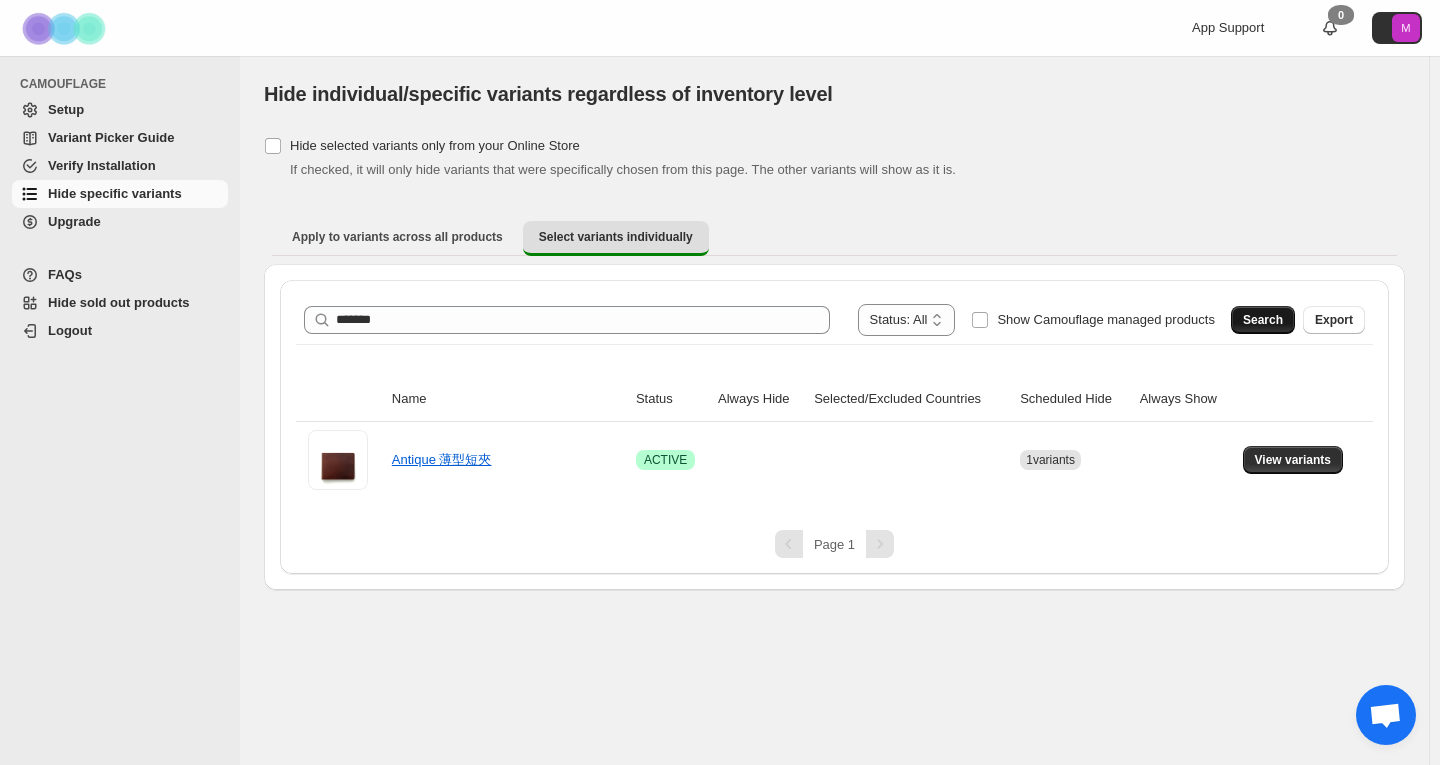 click on "Search" at bounding box center [1263, 320] 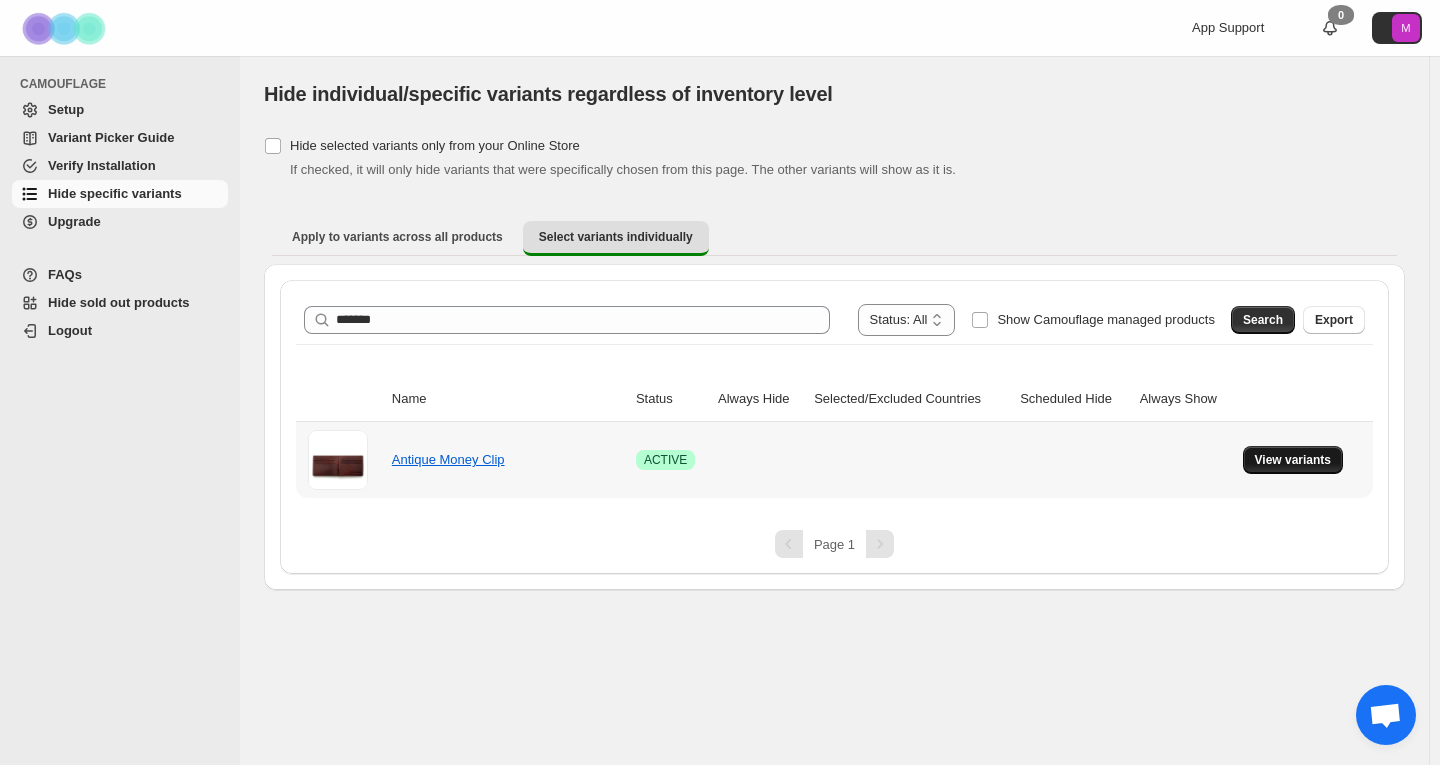 click on "View variants" at bounding box center (1293, 460) 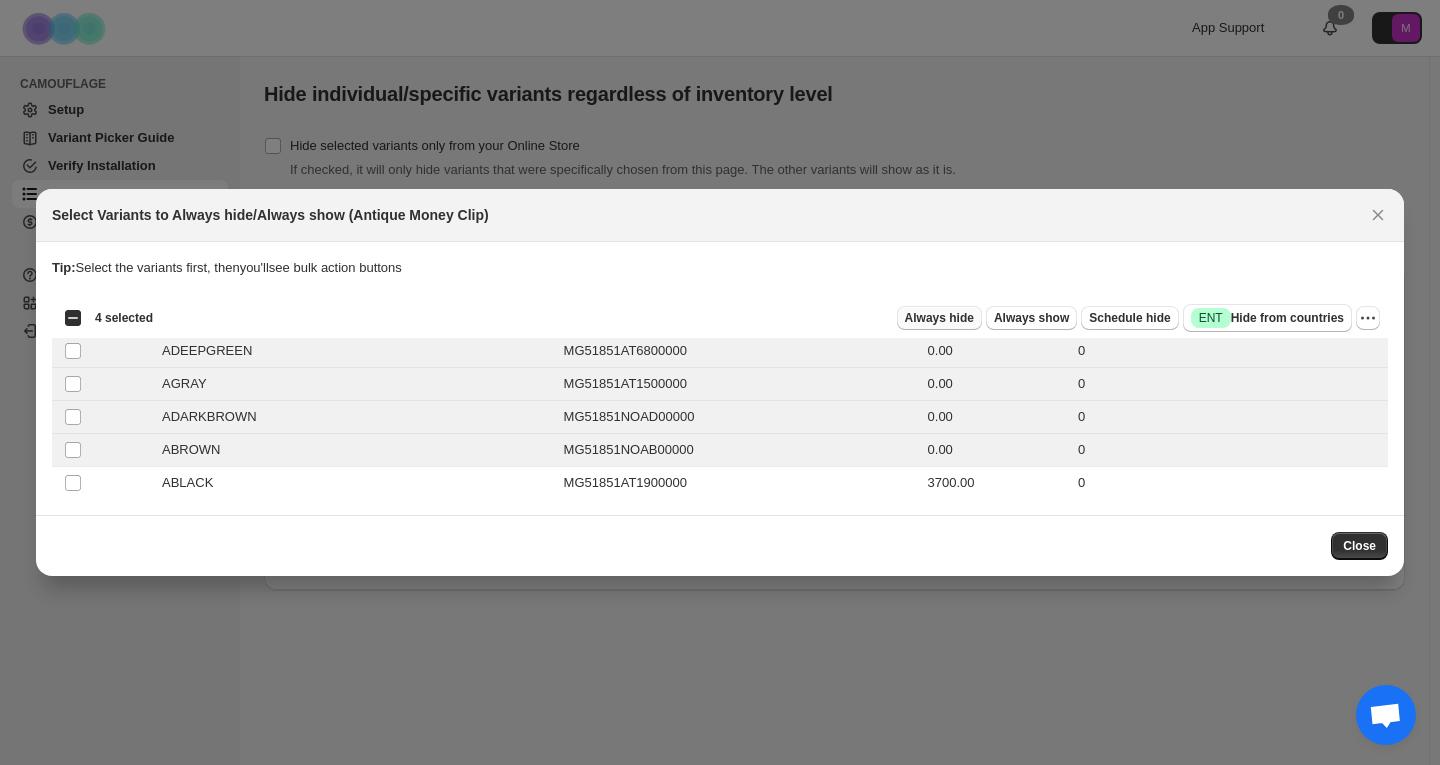 click on "Always hide" at bounding box center [939, 318] 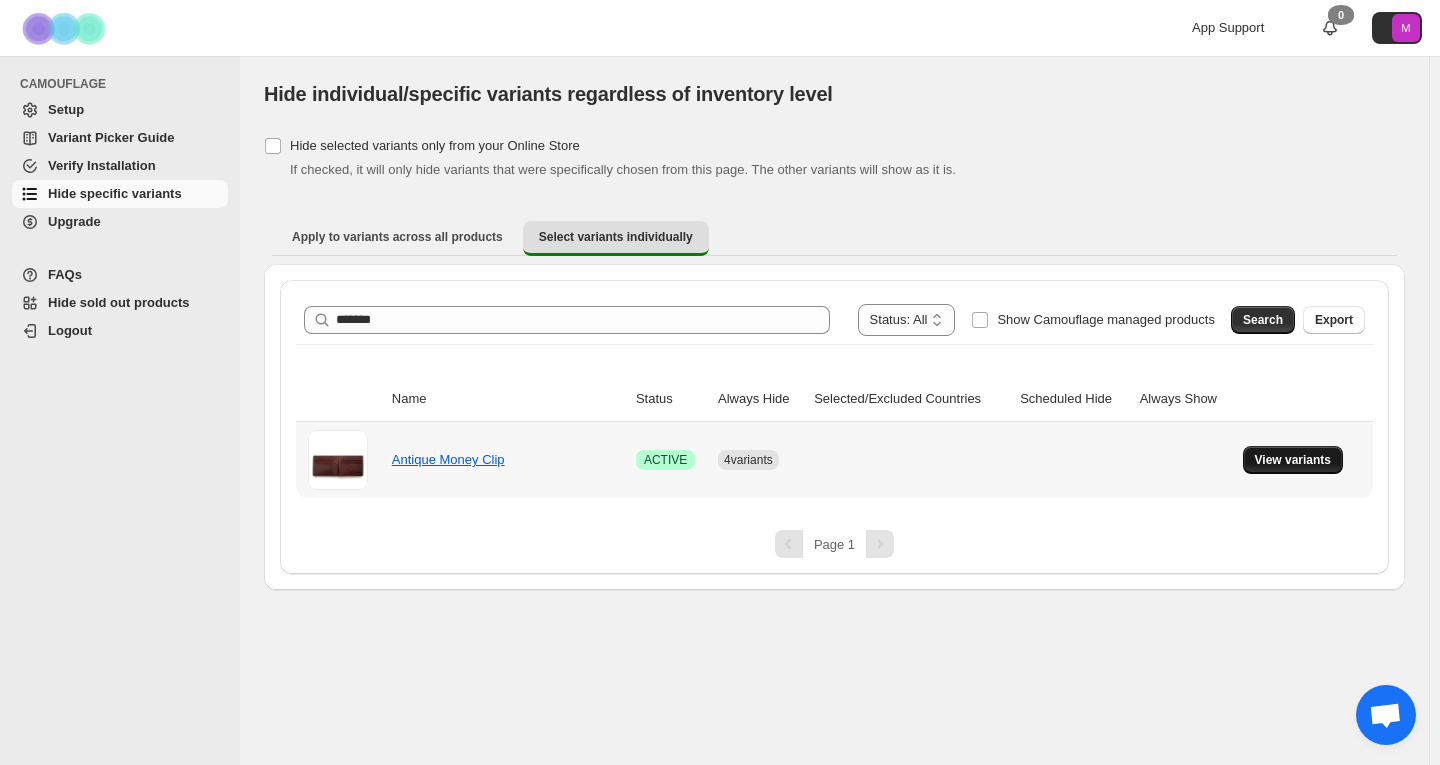 click on "View variants" at bounding box center (1293, 460) 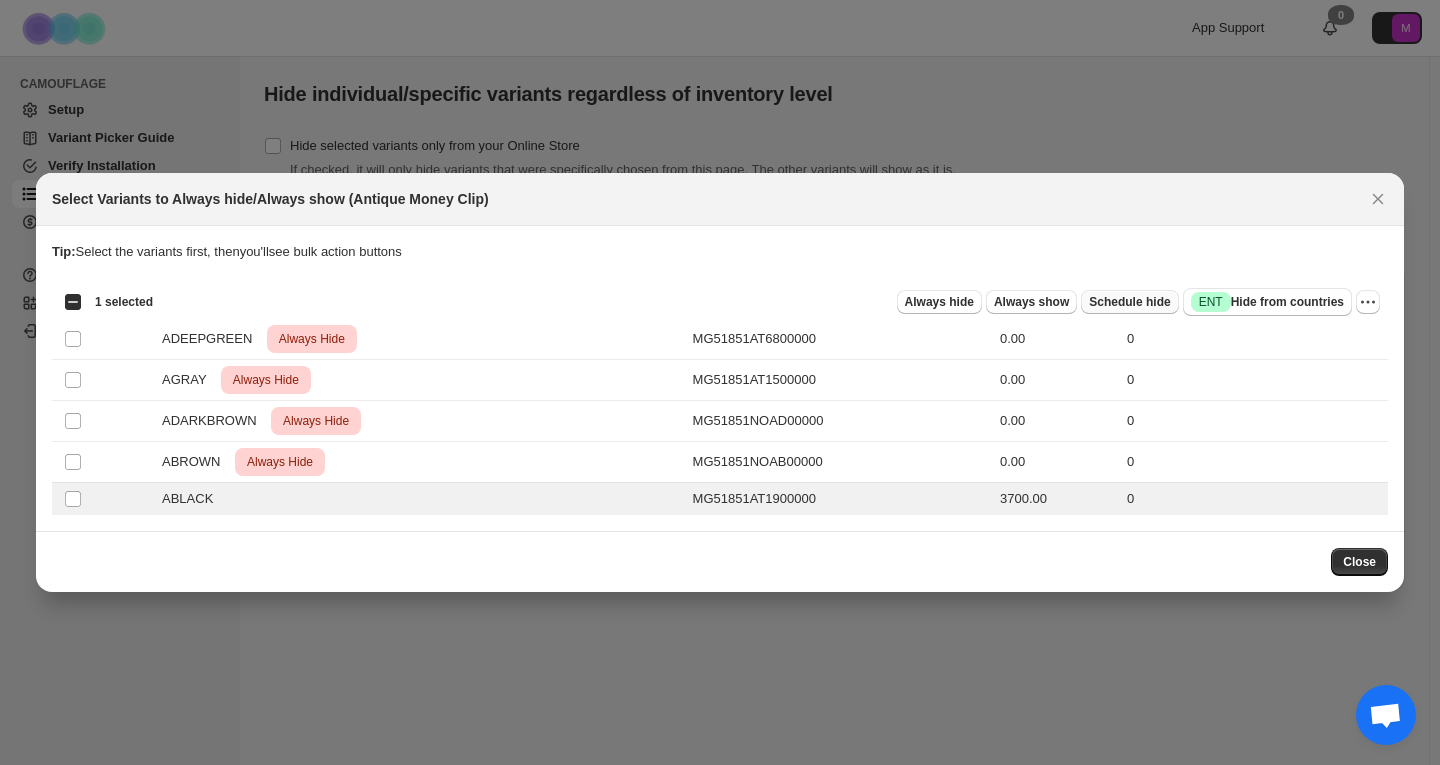 click on "Schedule hide" at bounding box center (1129, 302) 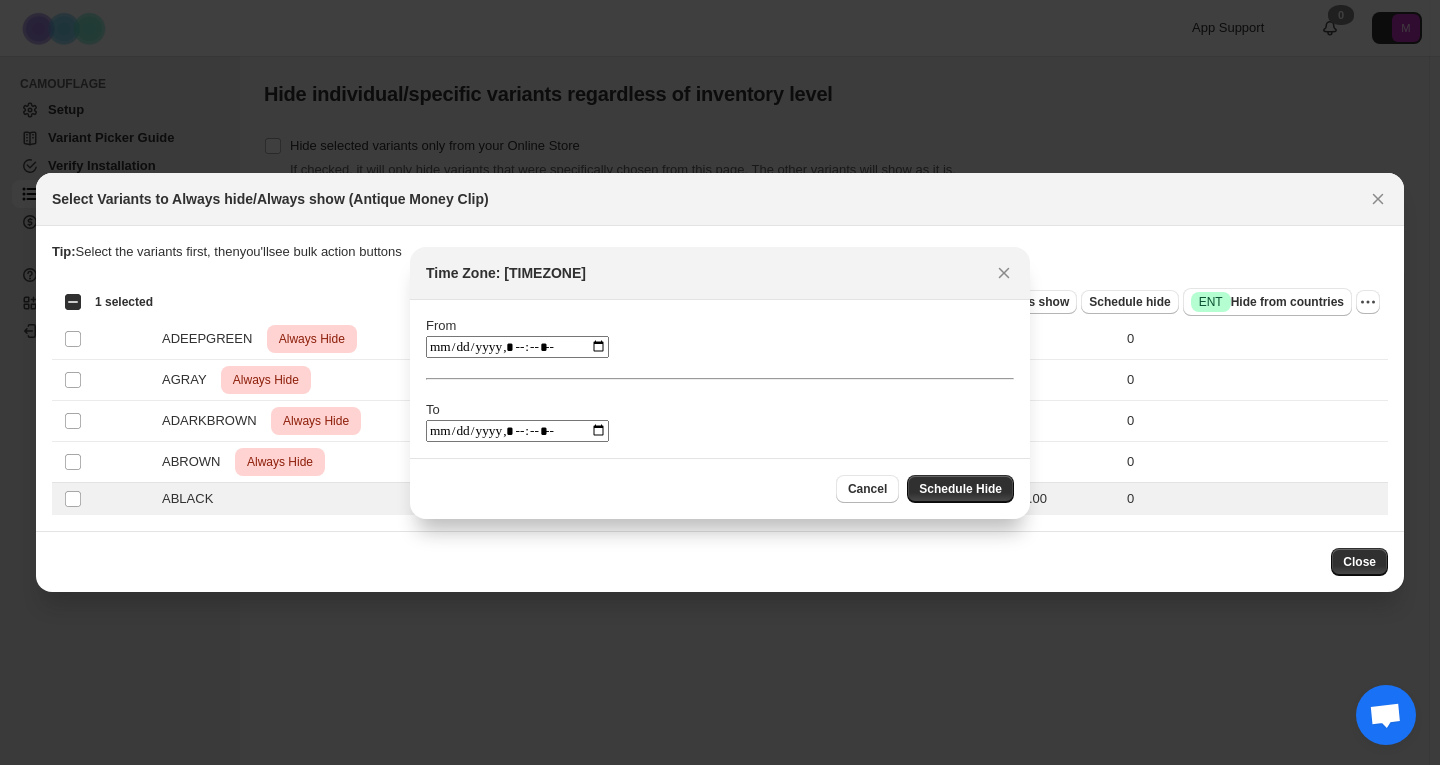 click at bounding box center (517, 347) 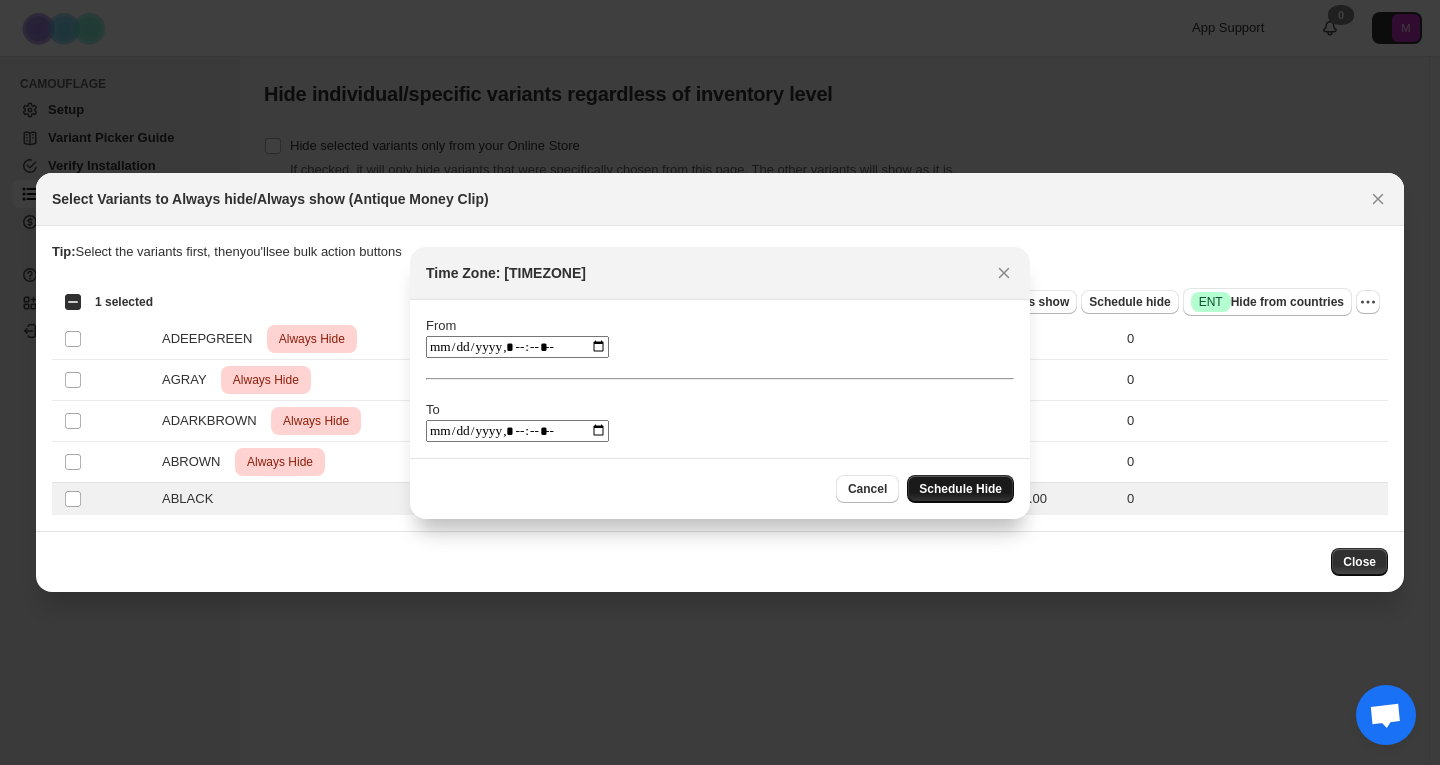 type on "**********" 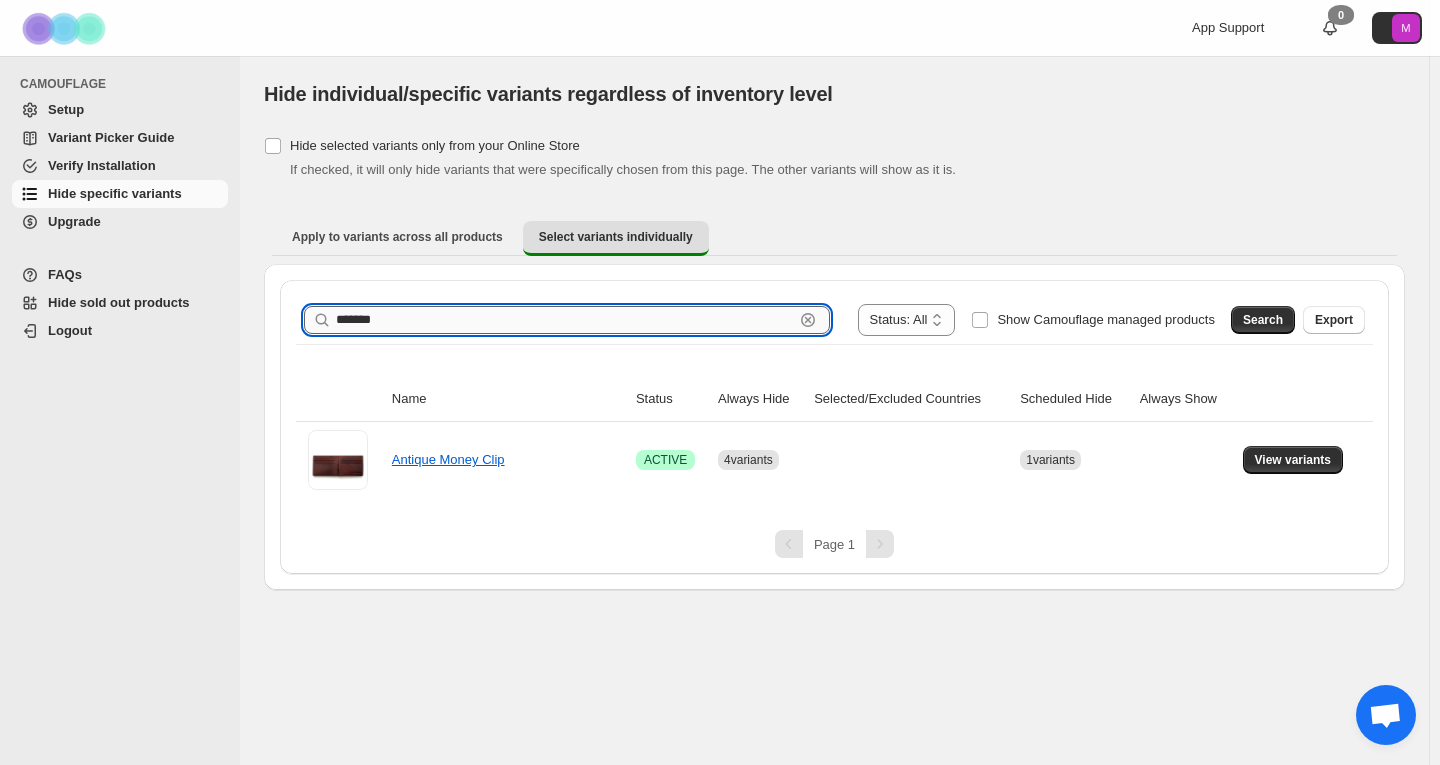 click on "*******" at bounding box center (565, 320) 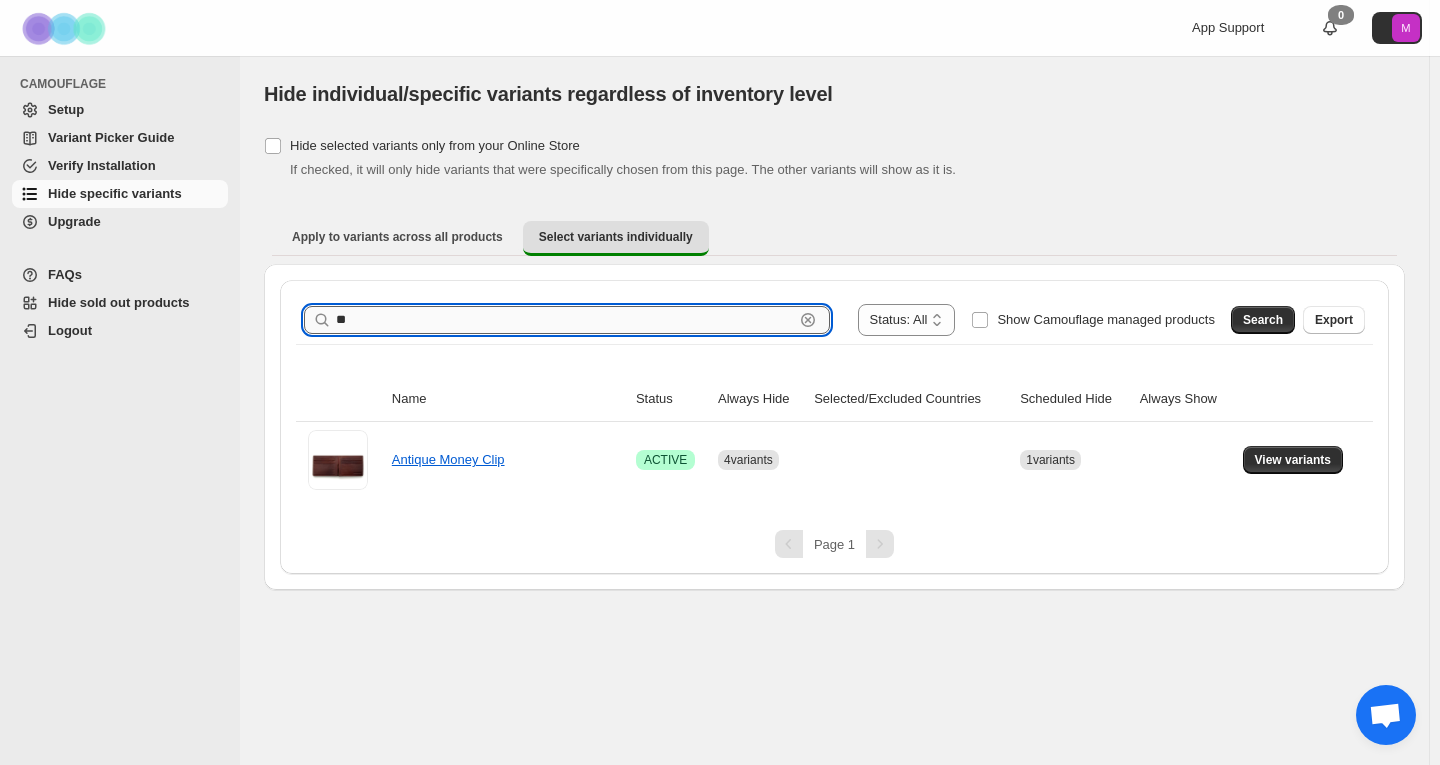type on "*" 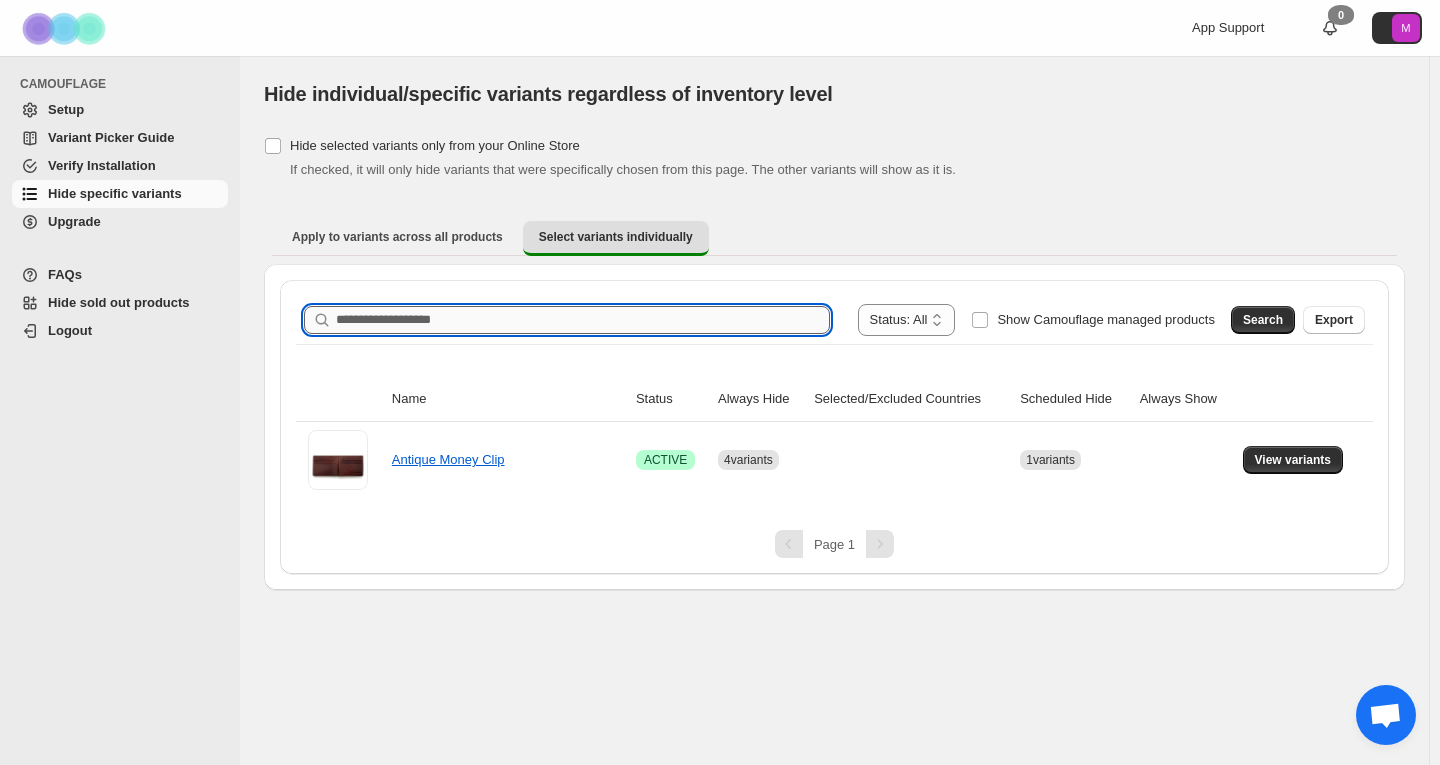 paste on "*******" 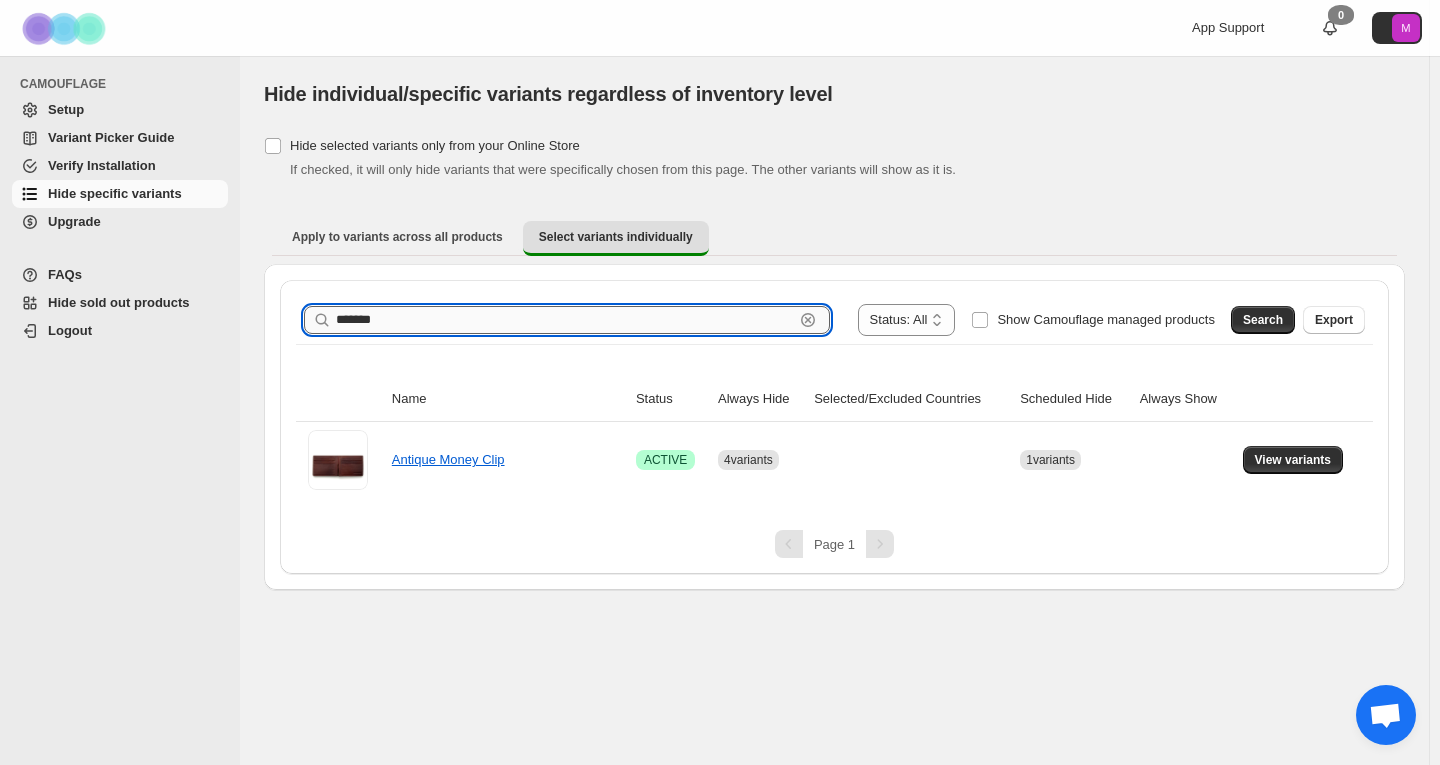 type on "*******" 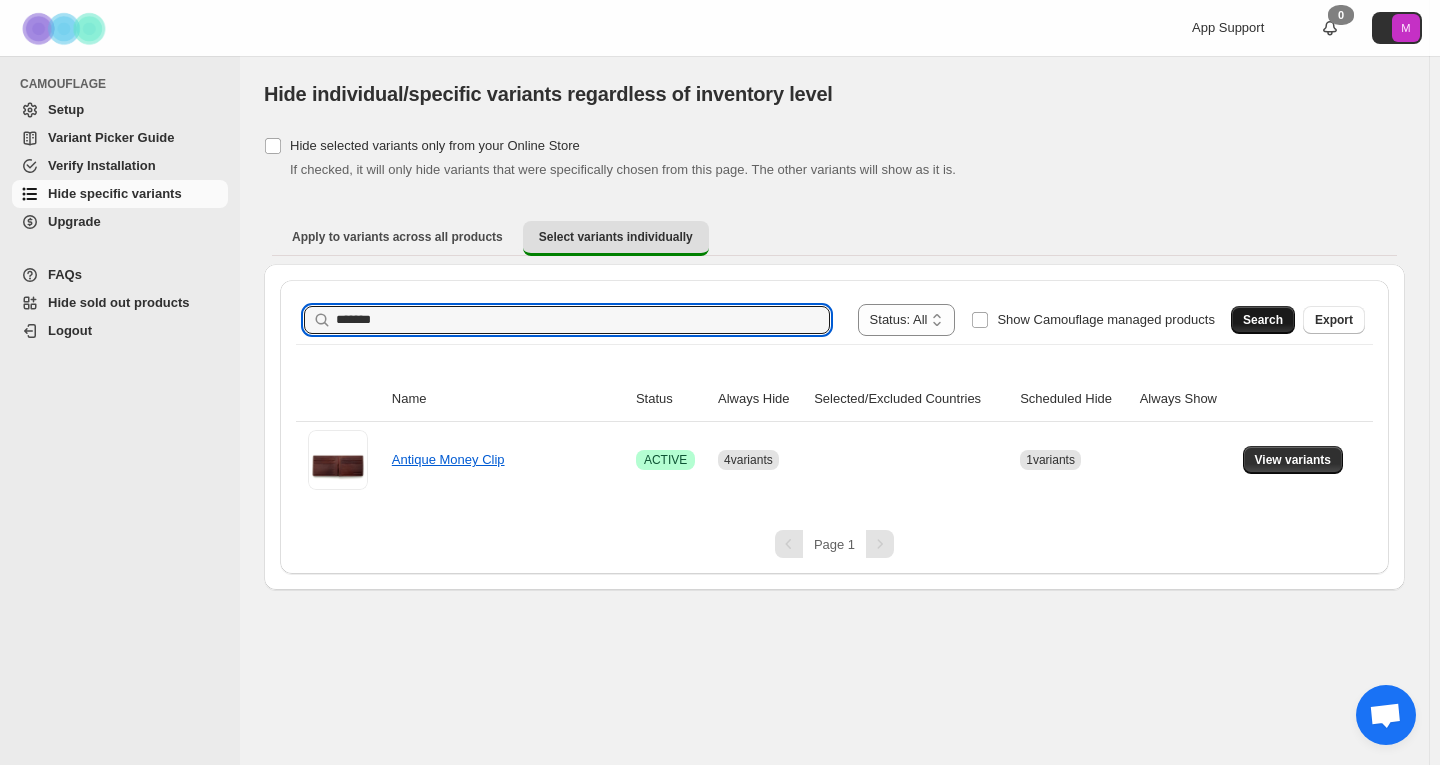 click on "Search" at bounding box center (1263, 320) 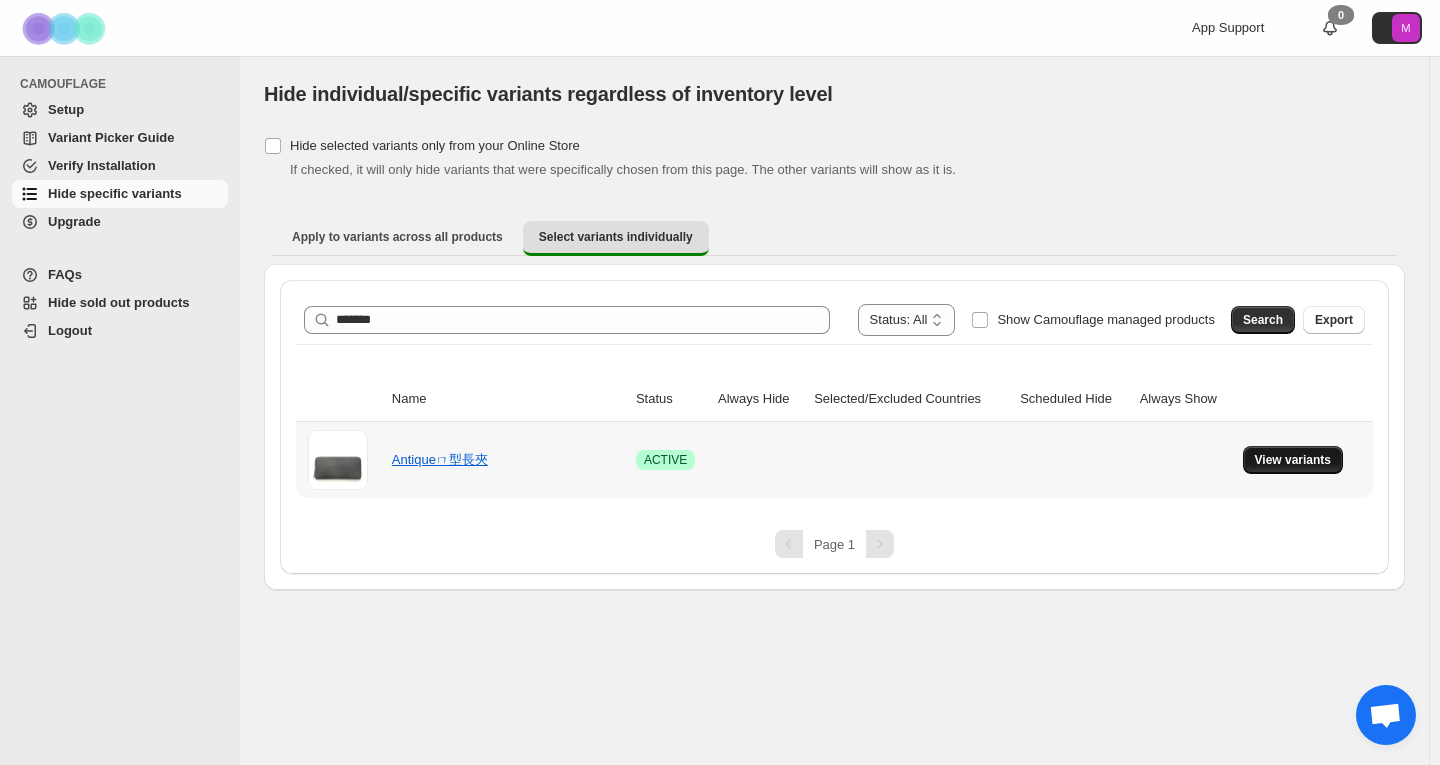 click on "View variants" at bounding box center [1293, 460] 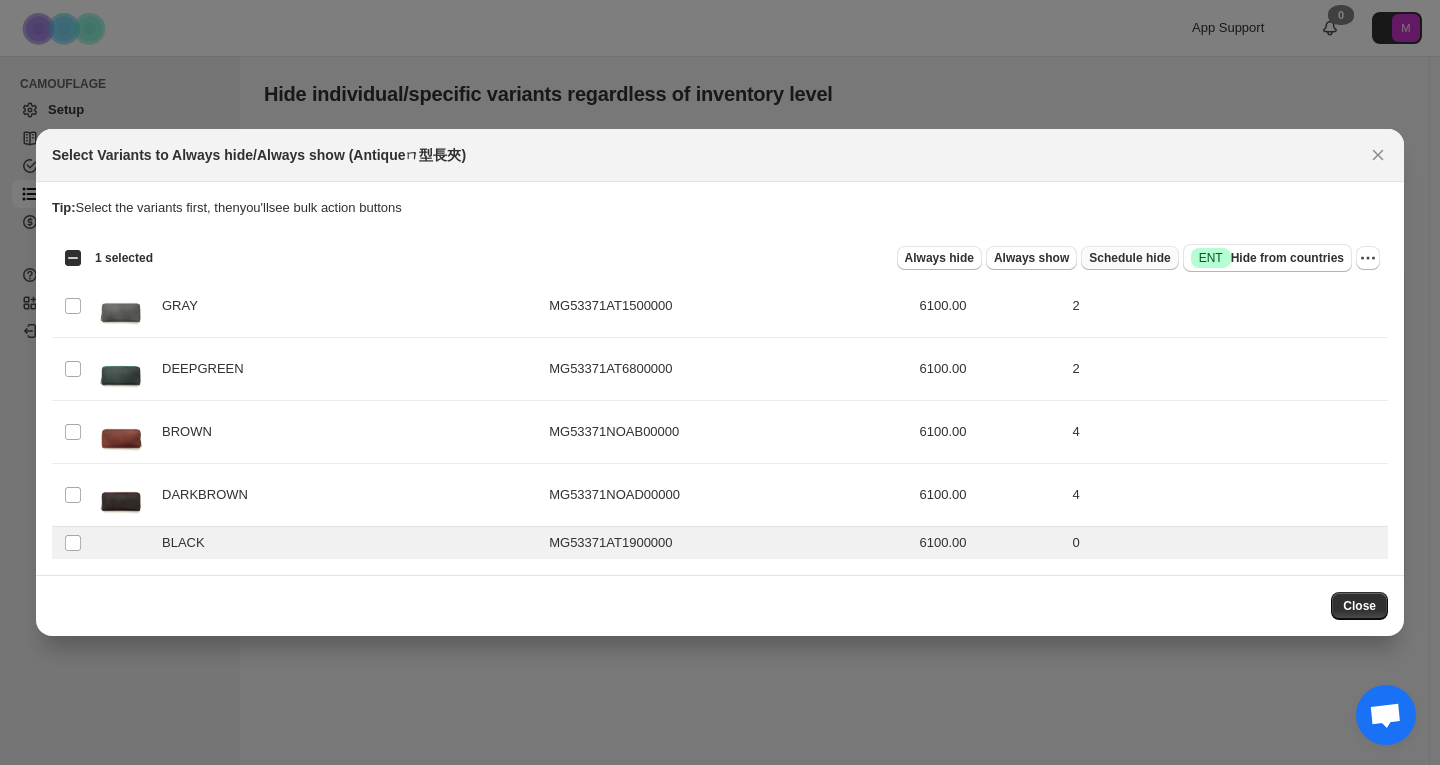 click on "Schedule hide" at bounding box center [1129, 258] 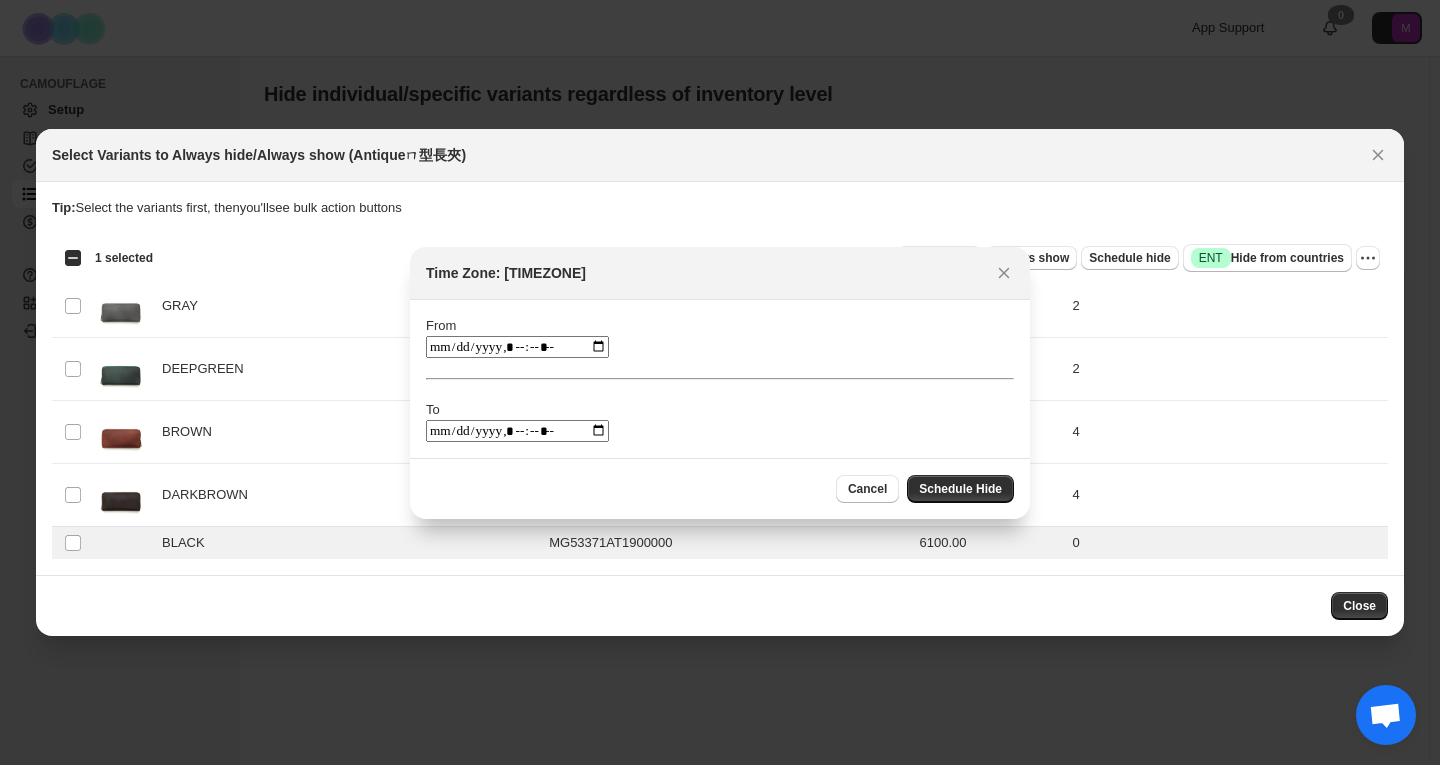 click at bounding box center [517, 347] 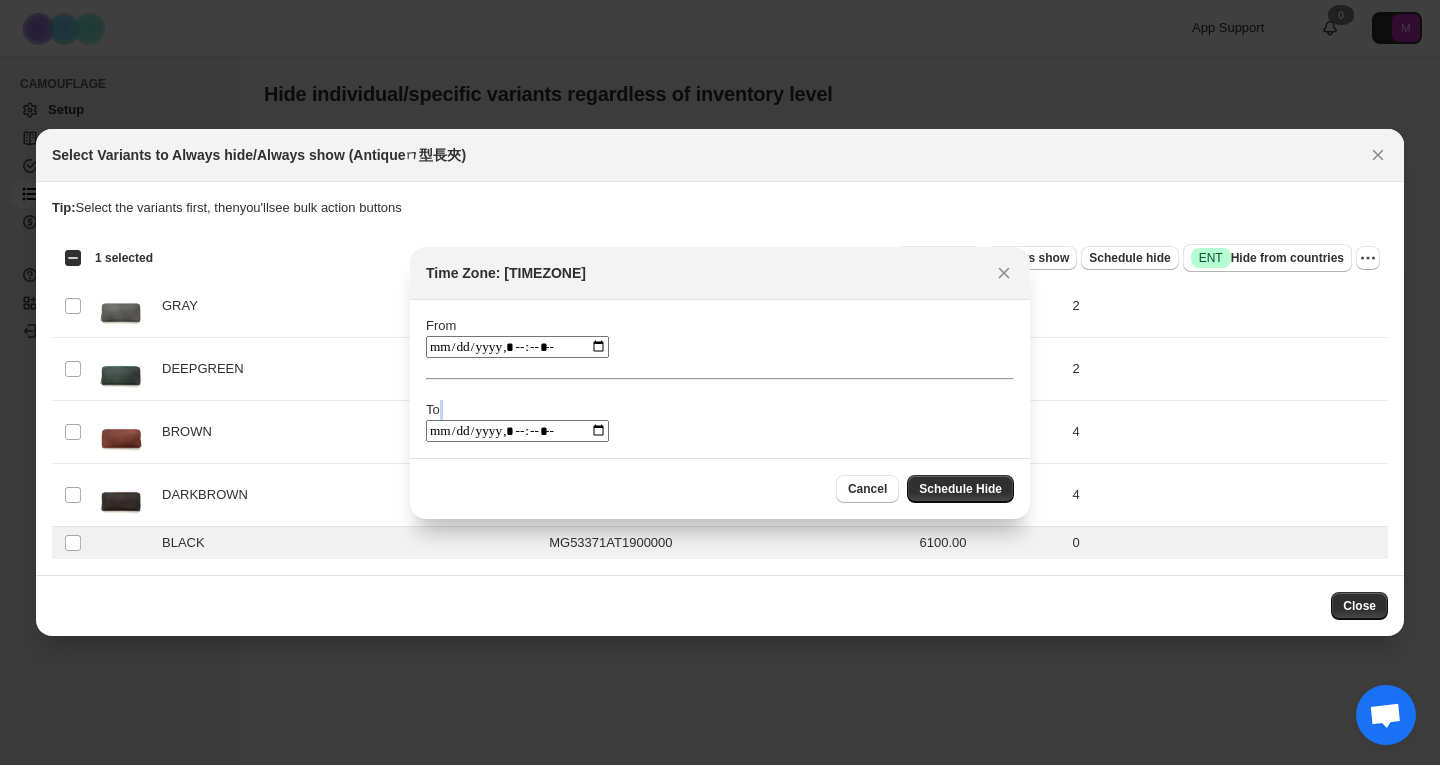 drag, startPoint x: 937, startPoint y: 422, endPoint x: 619, endPoint y: 427, distance: 318.0393 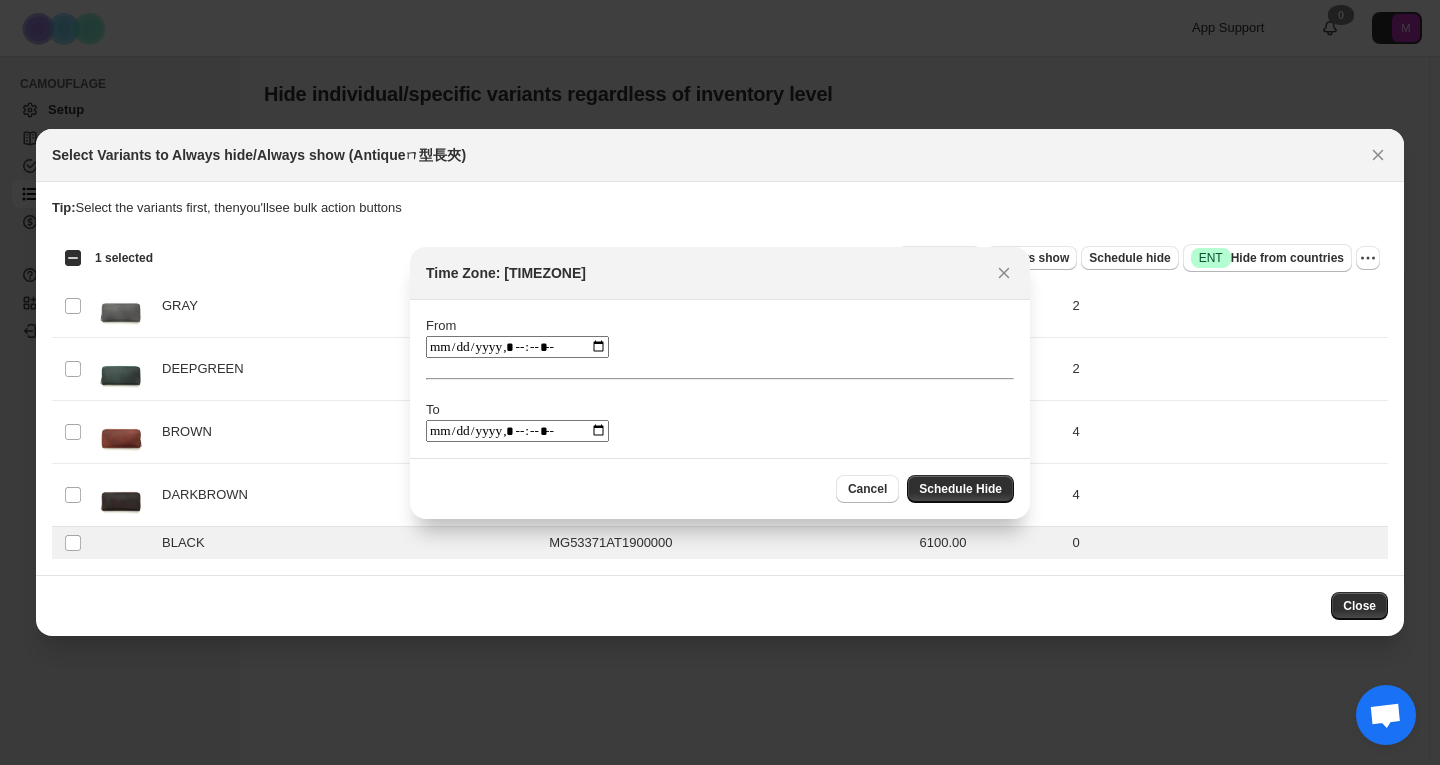 click on "From To" at bounding box center (720, 379) 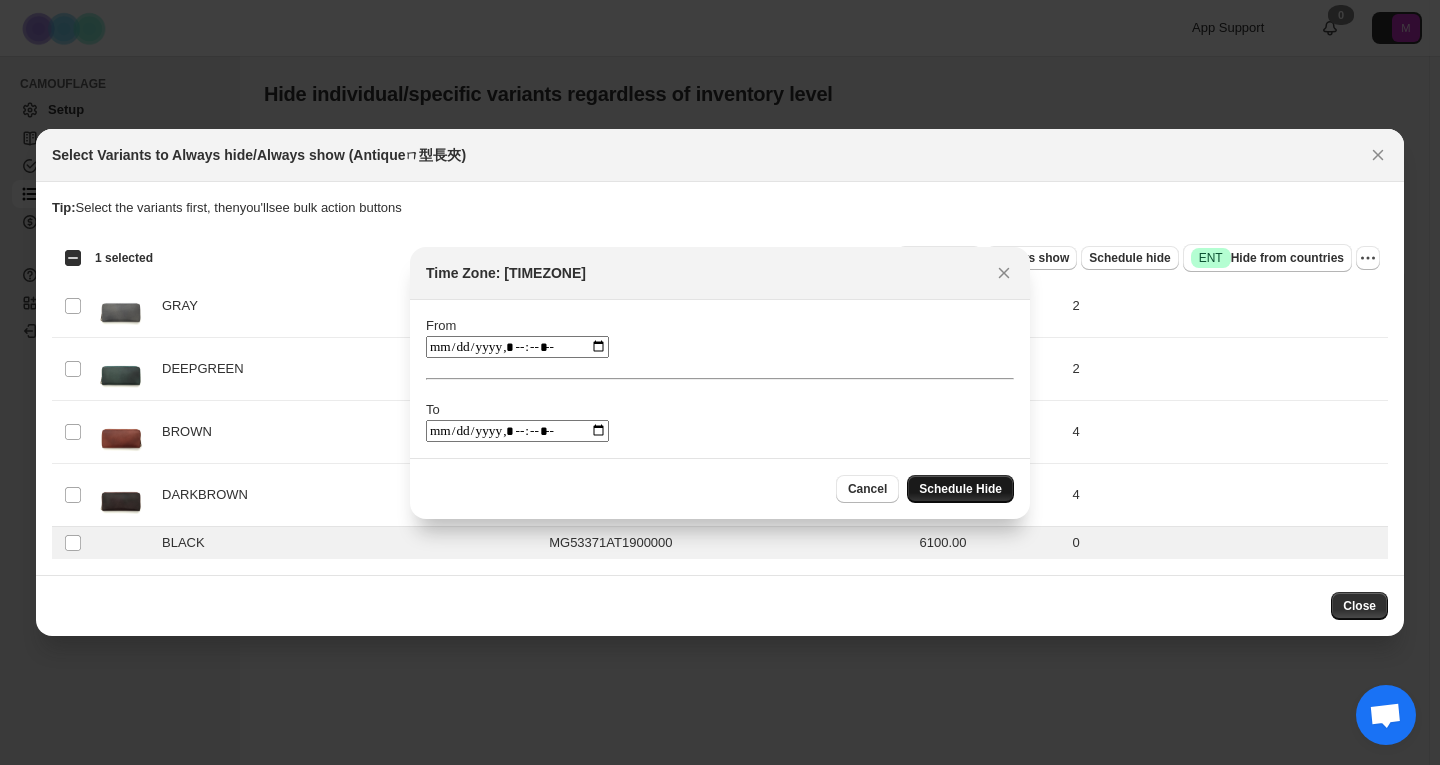 click on "Schedule Hide" at bounding box center [960, 489] 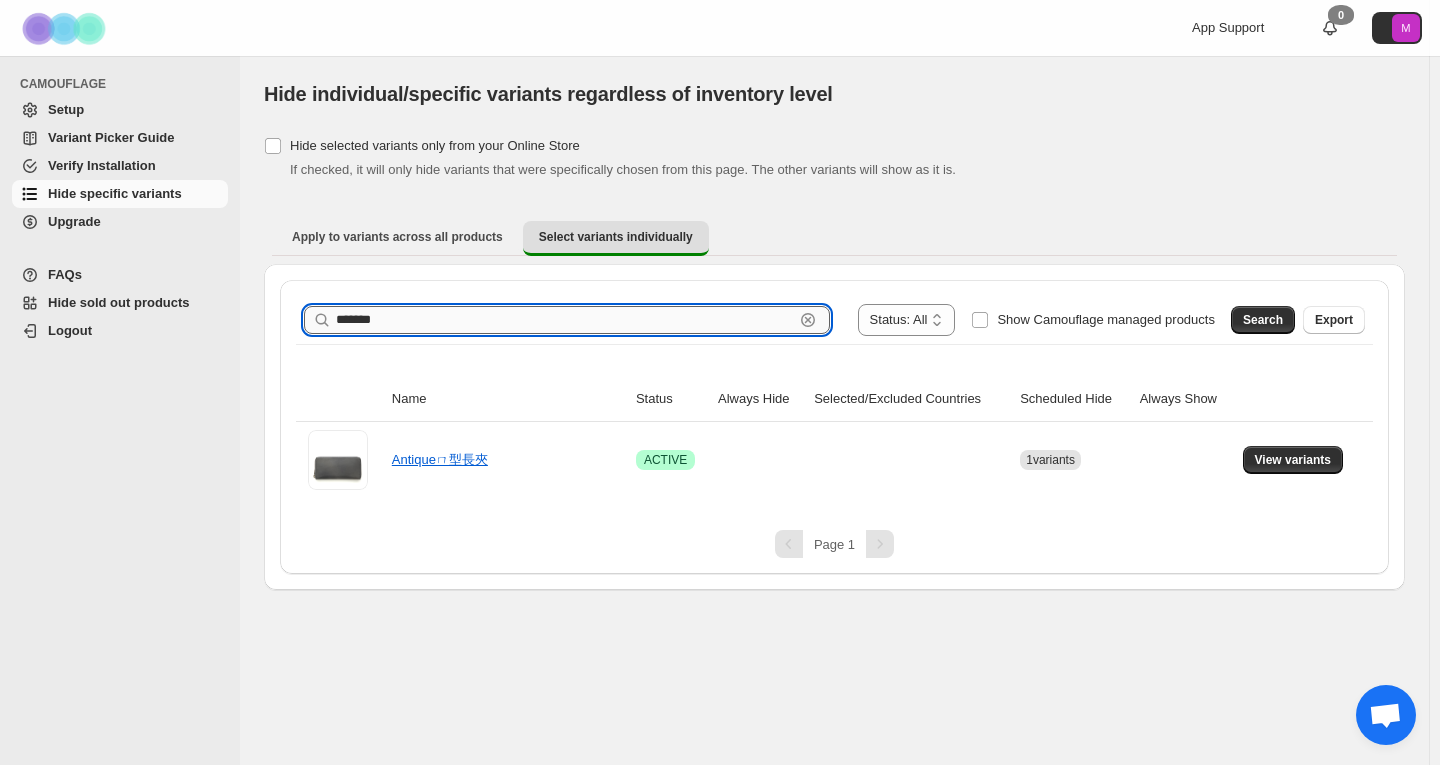 click on "*******" at bounding box center (565, 320) 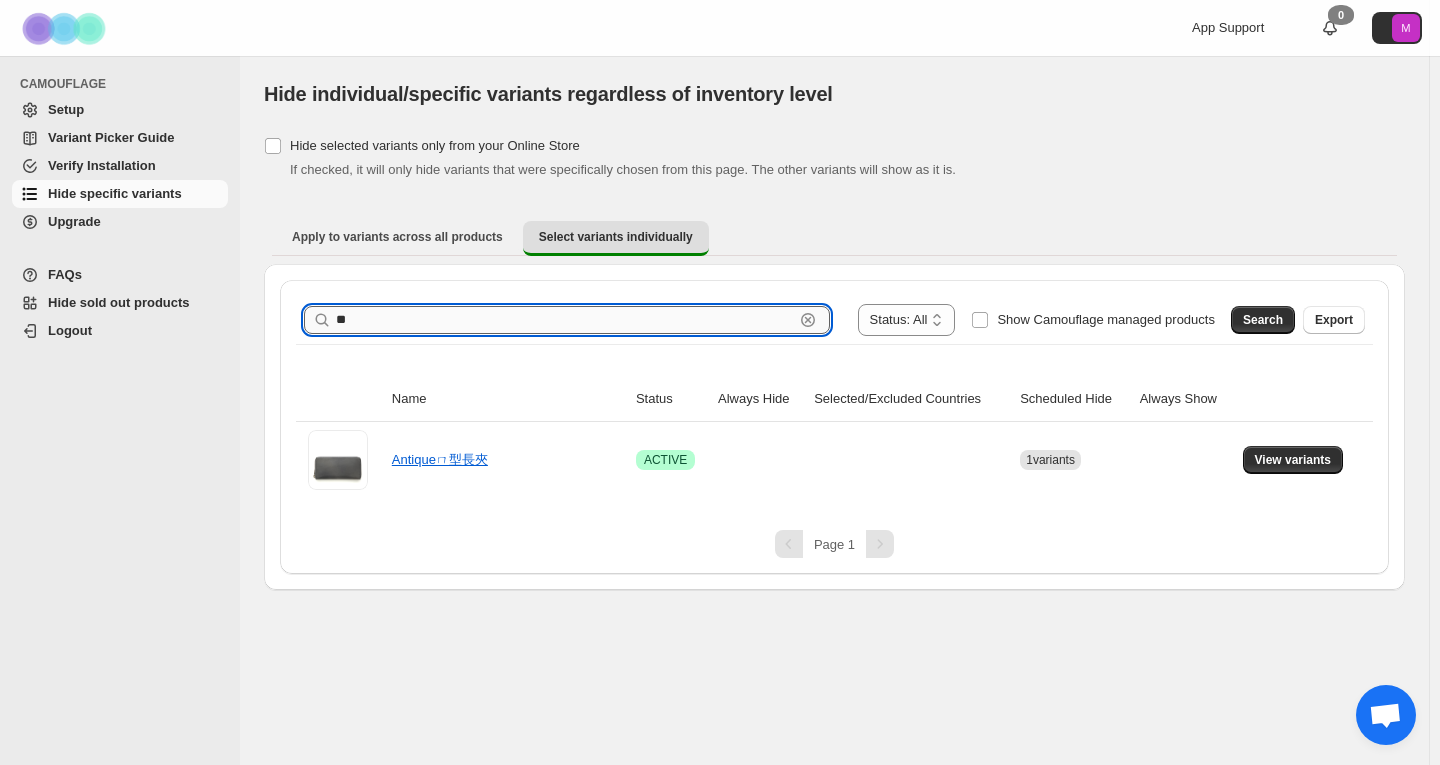 type on "*" 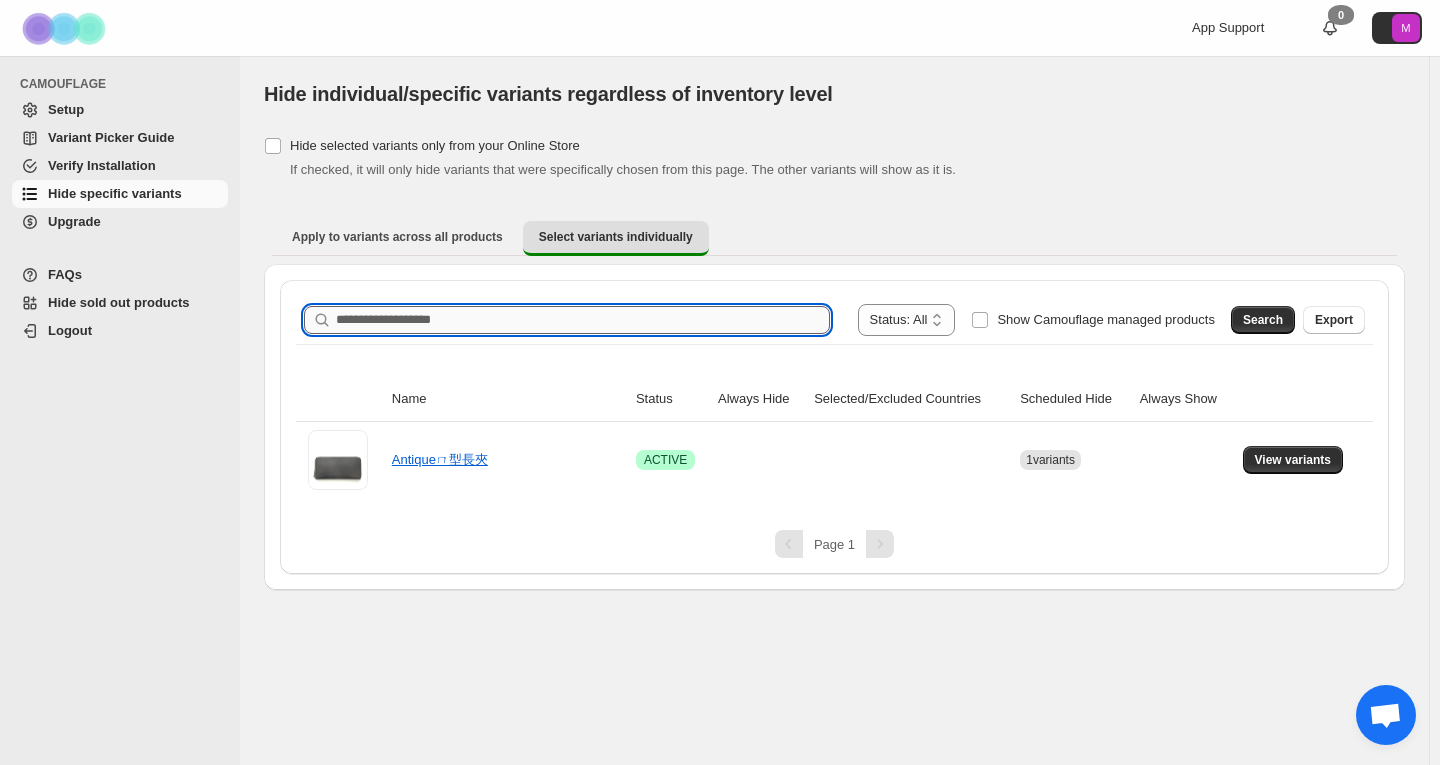 paste on "*******" 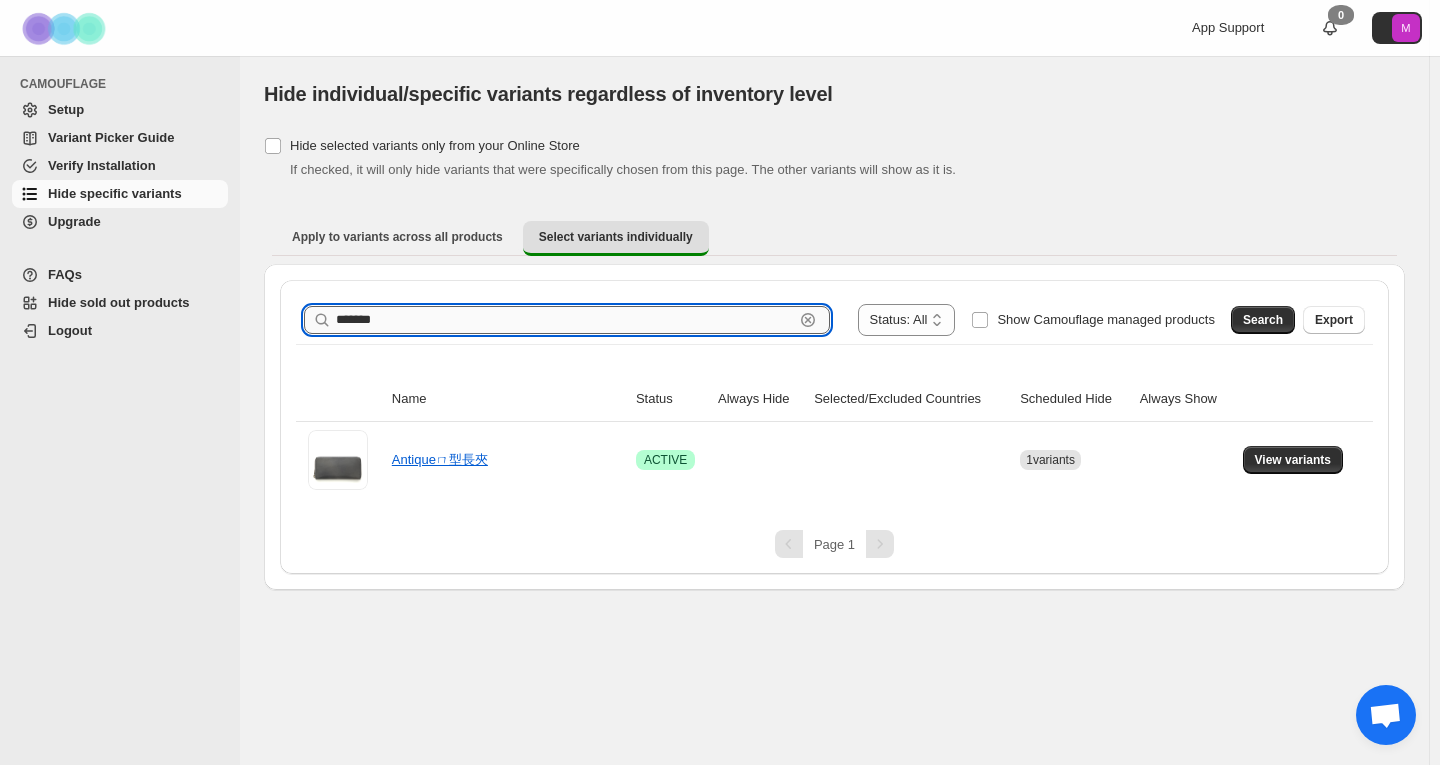 type on "*******" 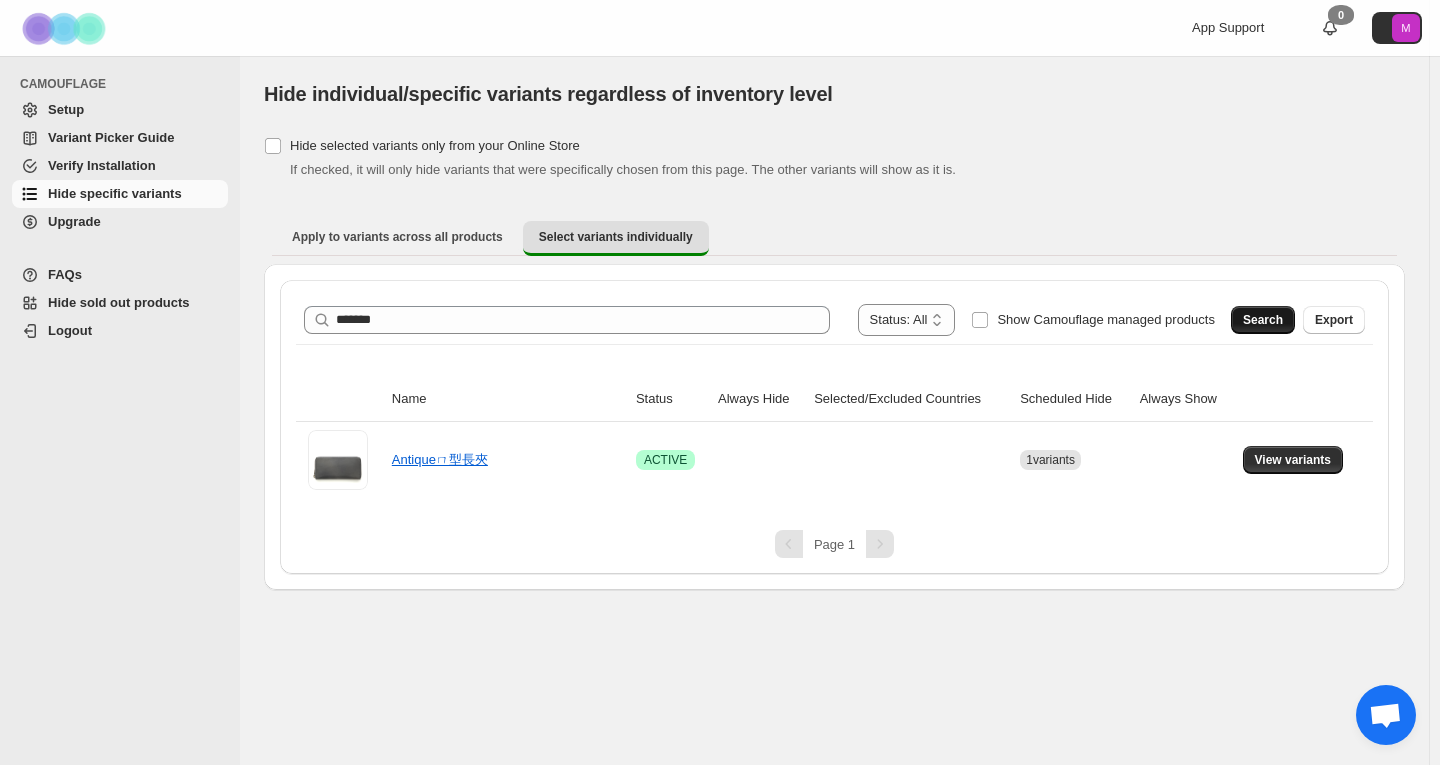 click on "Search" at bounding box center (1263, 320) 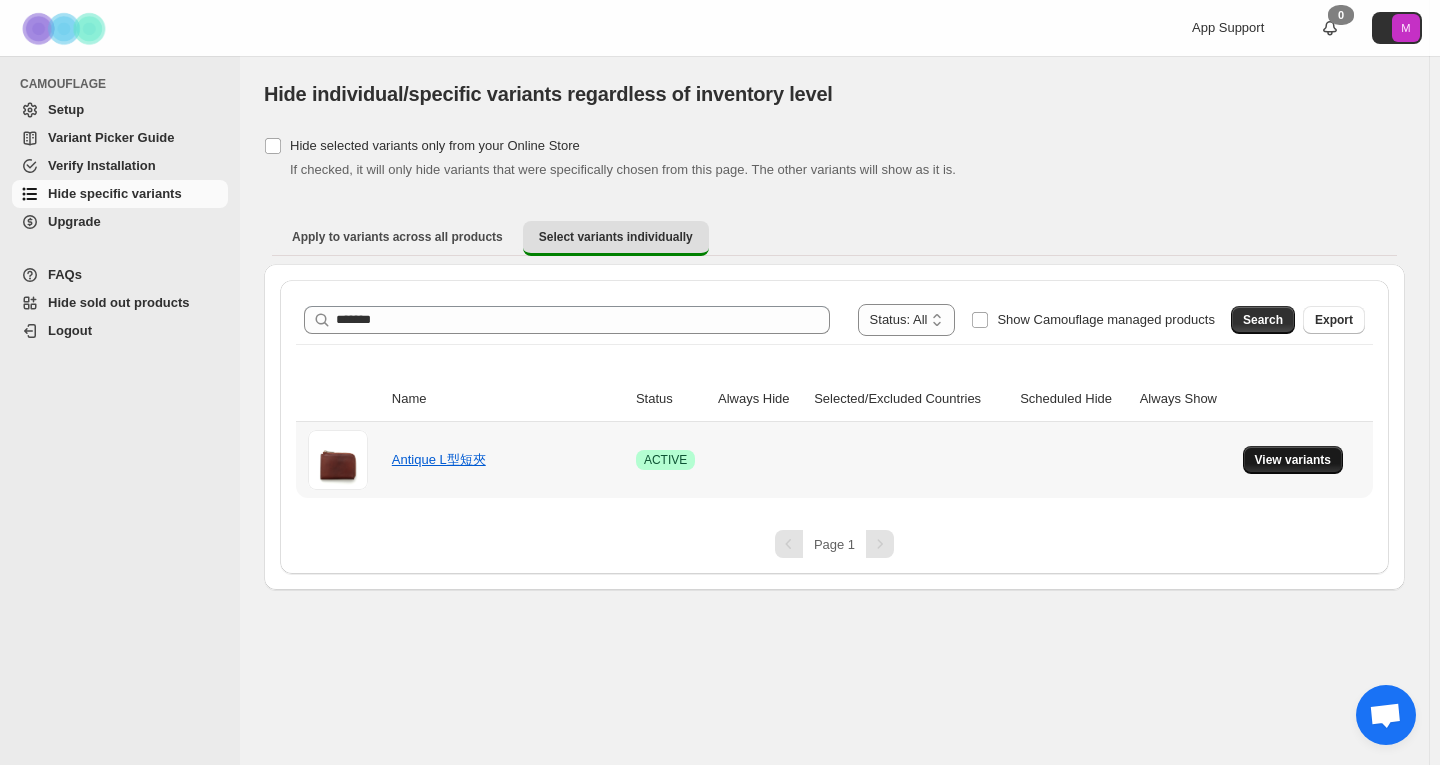 click on "View variants" at bounding box center [1293, 460] 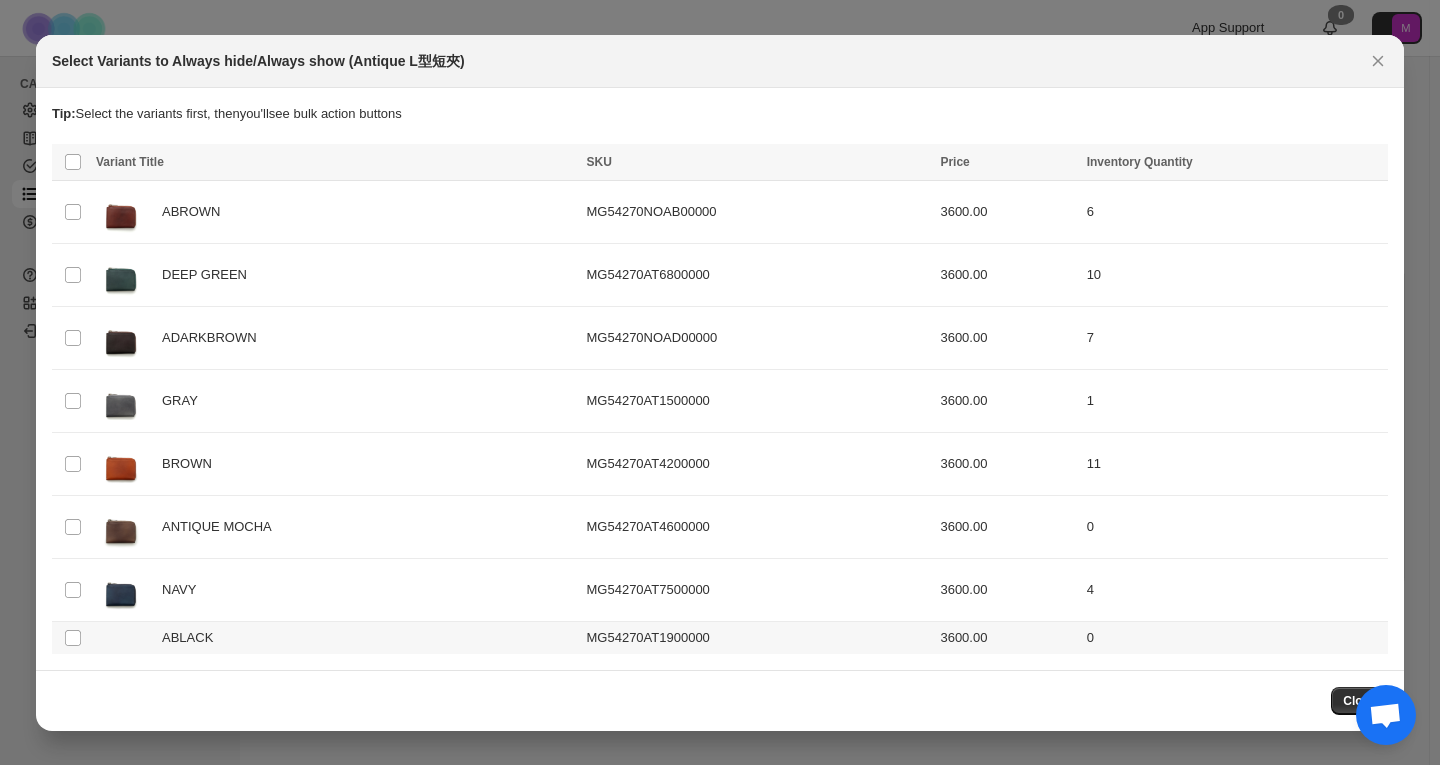 click on "ABLACK" at bounding box center (335, 638) 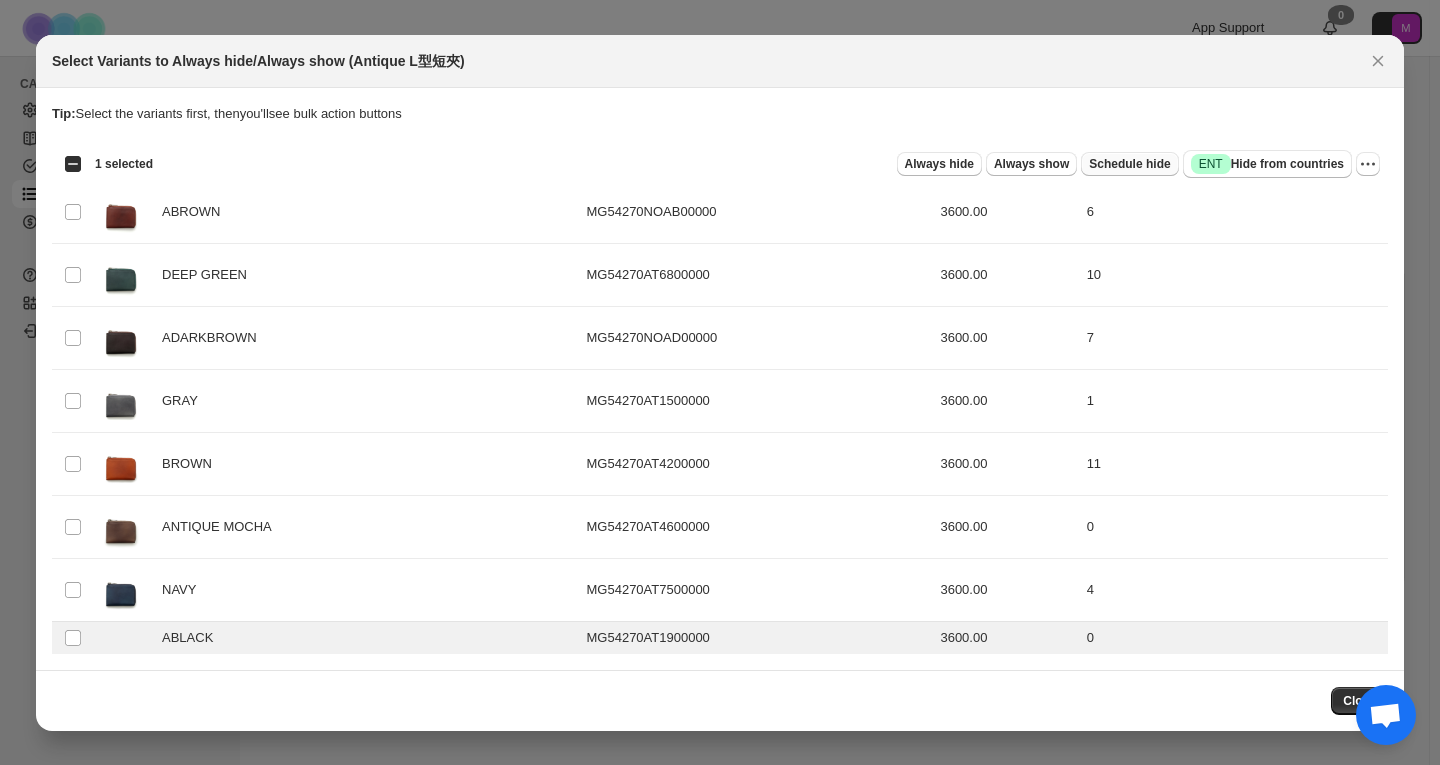 click on "Schedule hide" at bounding box center [1129, 164] 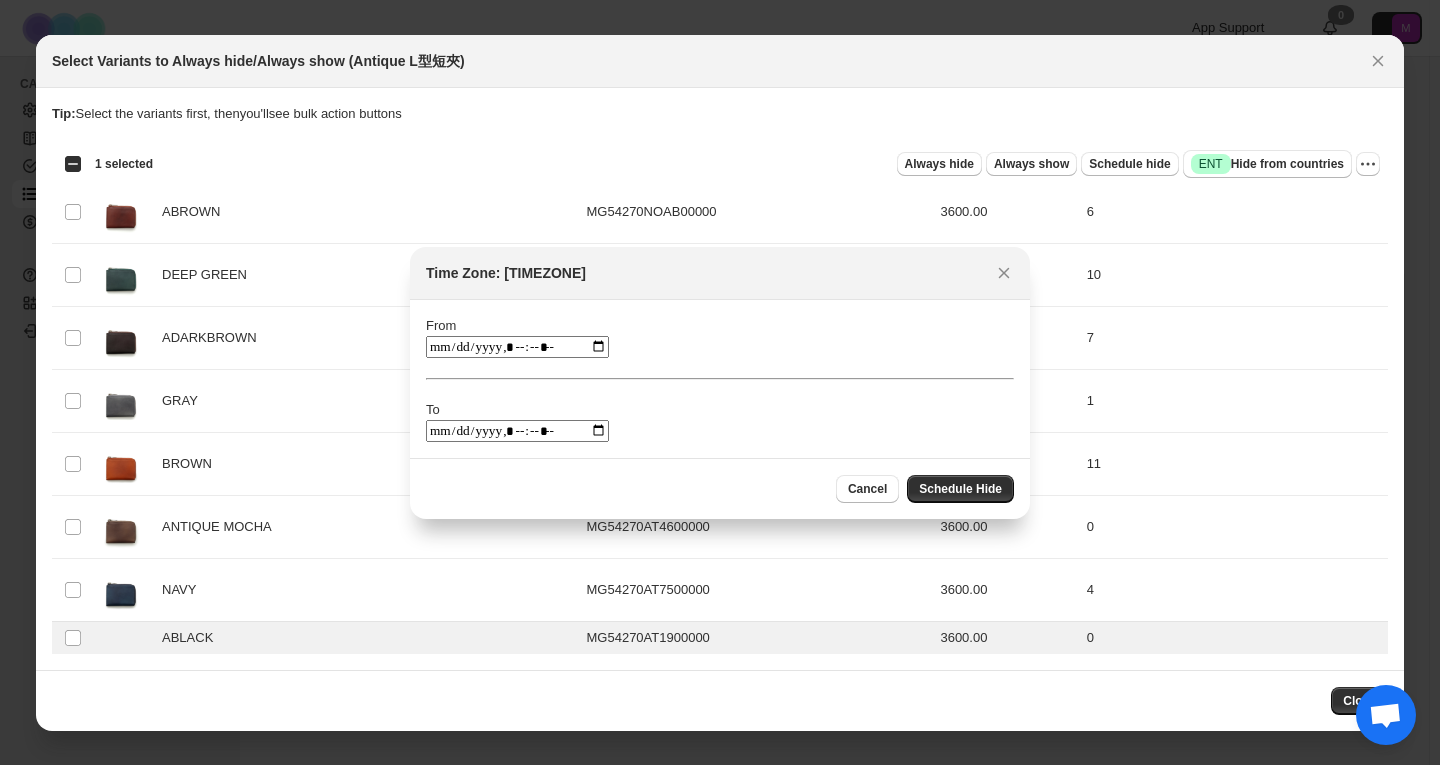 click at bounding box center (517, 347) 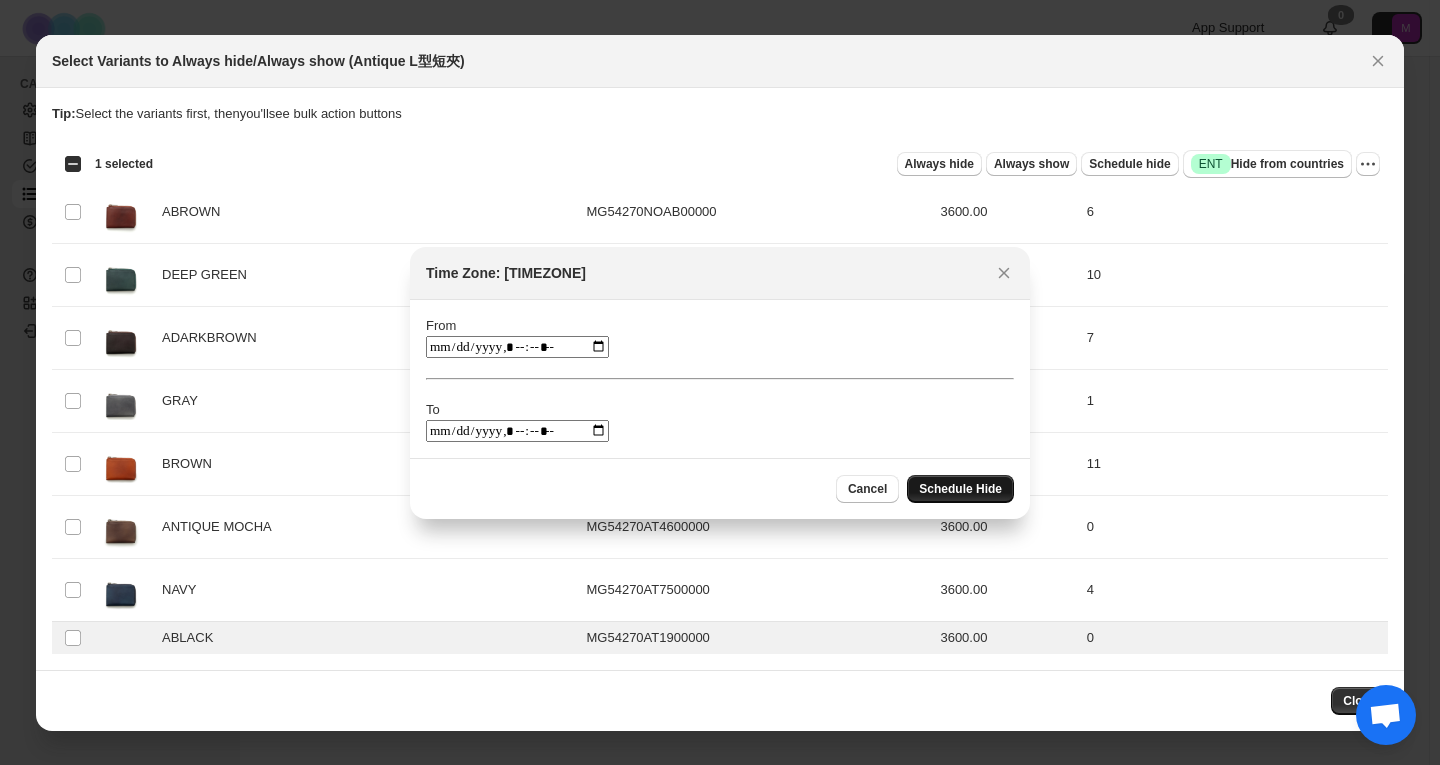 click on "Schedule Hide" at bounding box center (960, 489) 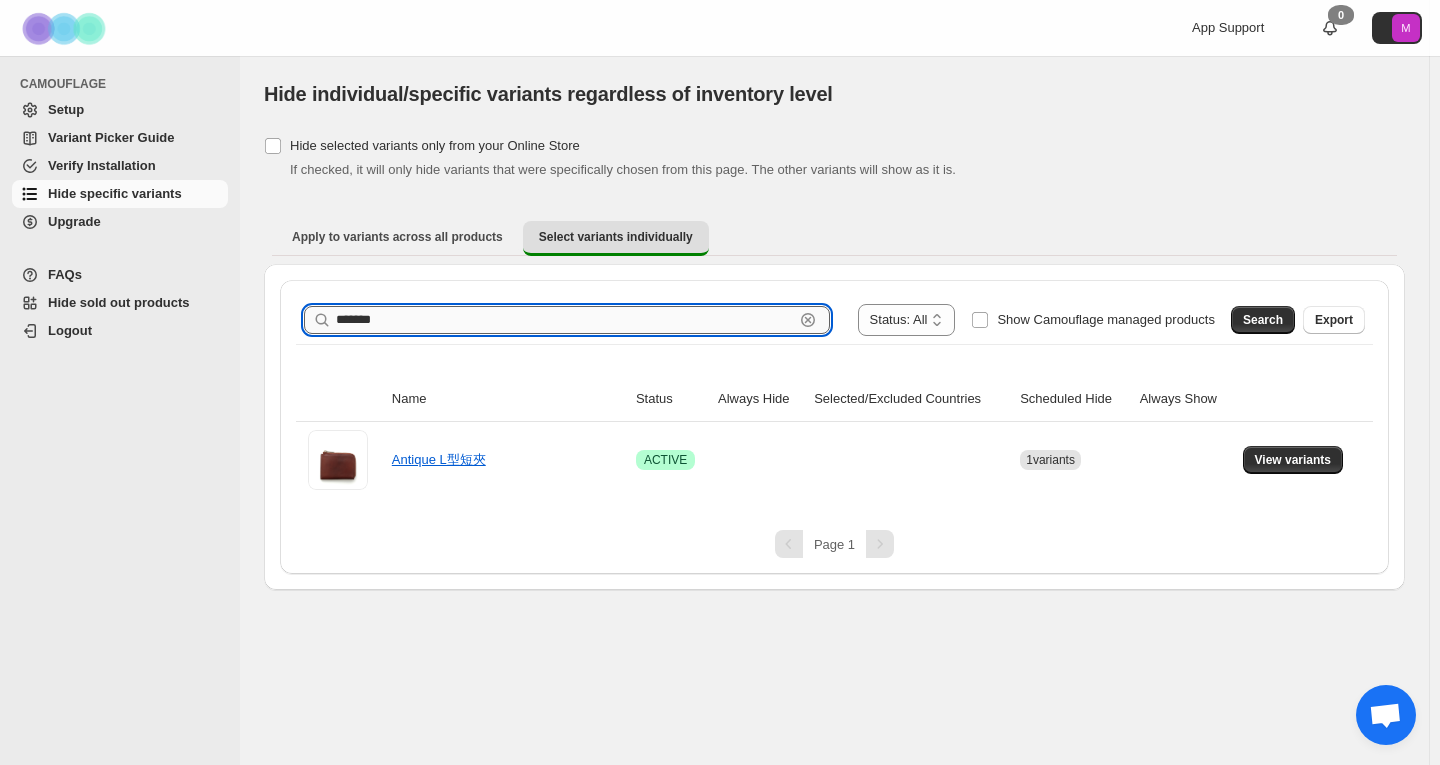click on "*******" at bounding box center [565, 320] 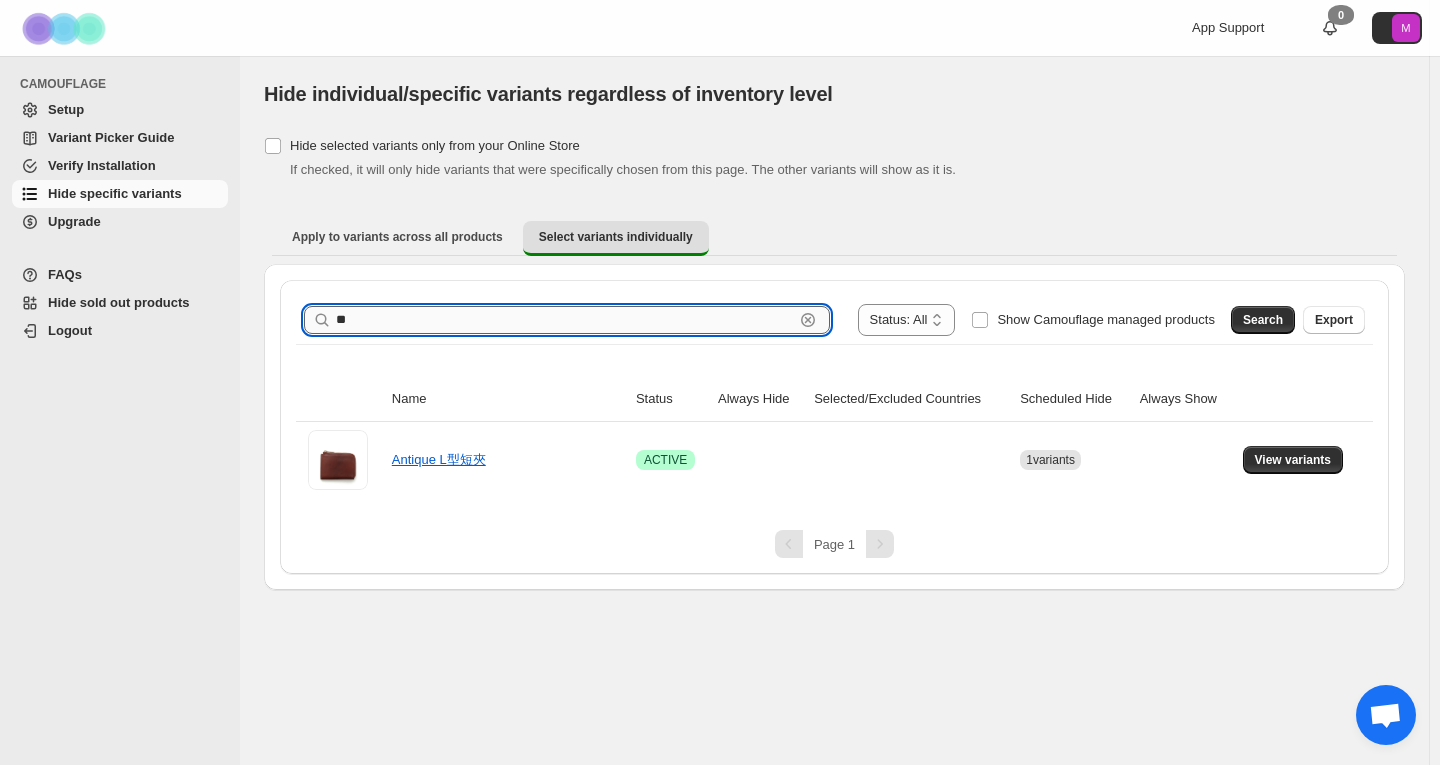 type on "*" 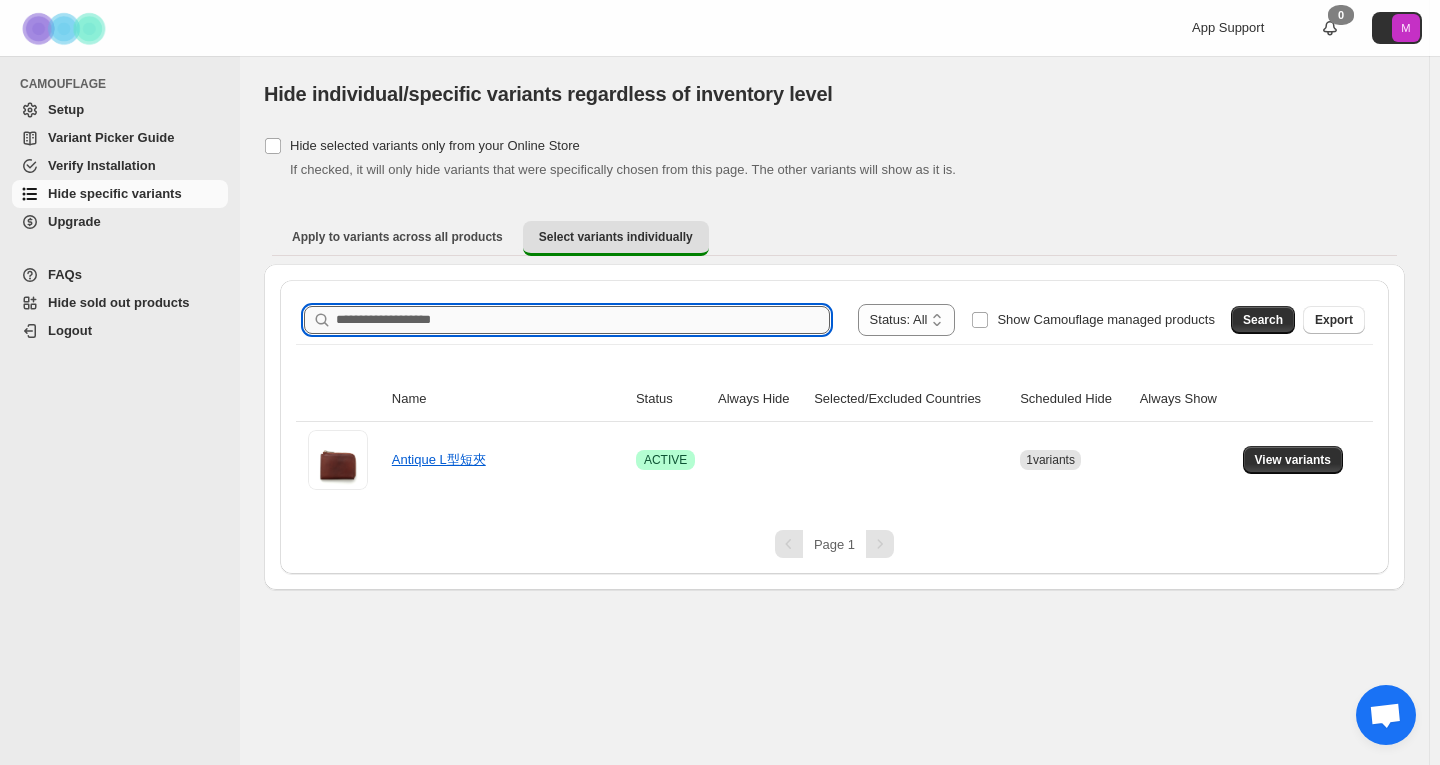 paste on "*******" 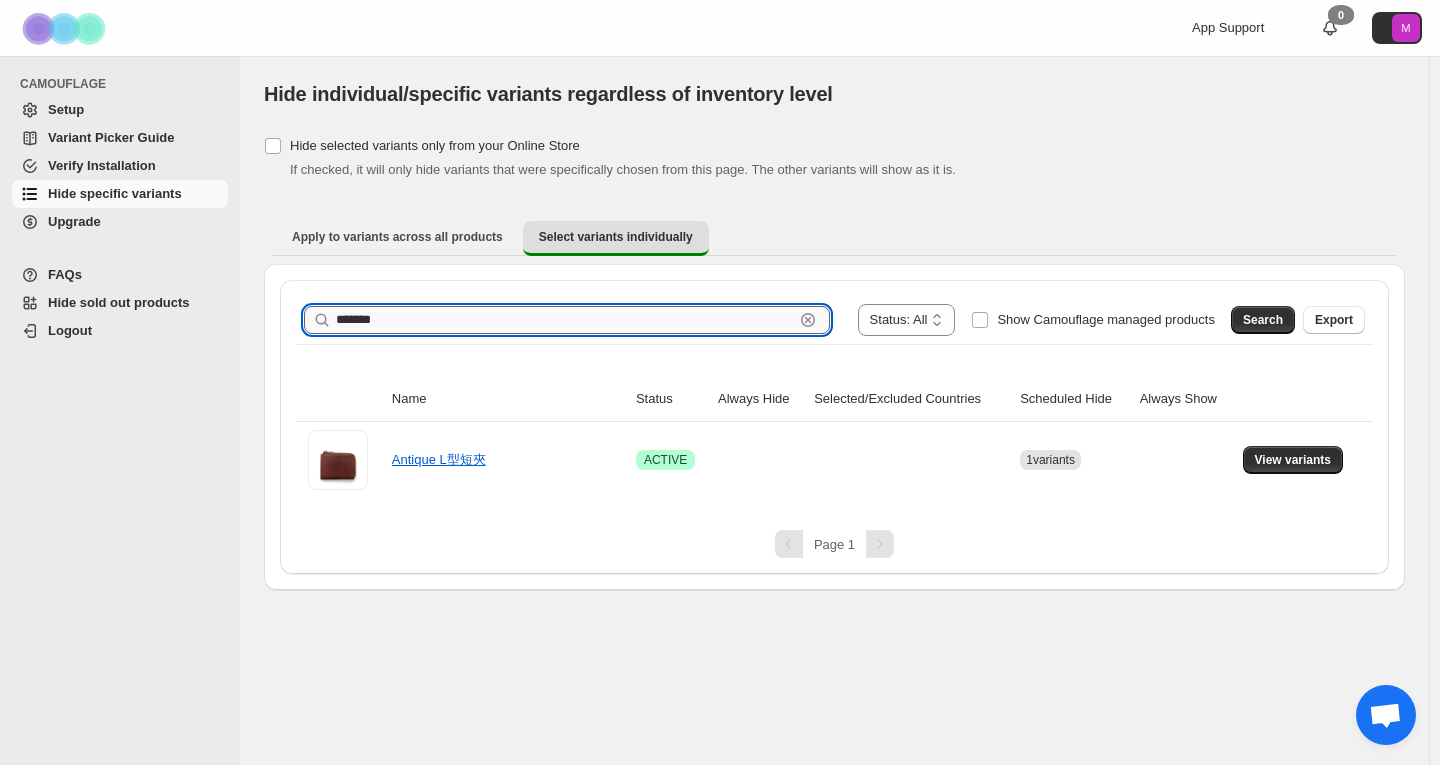 type on "*******" 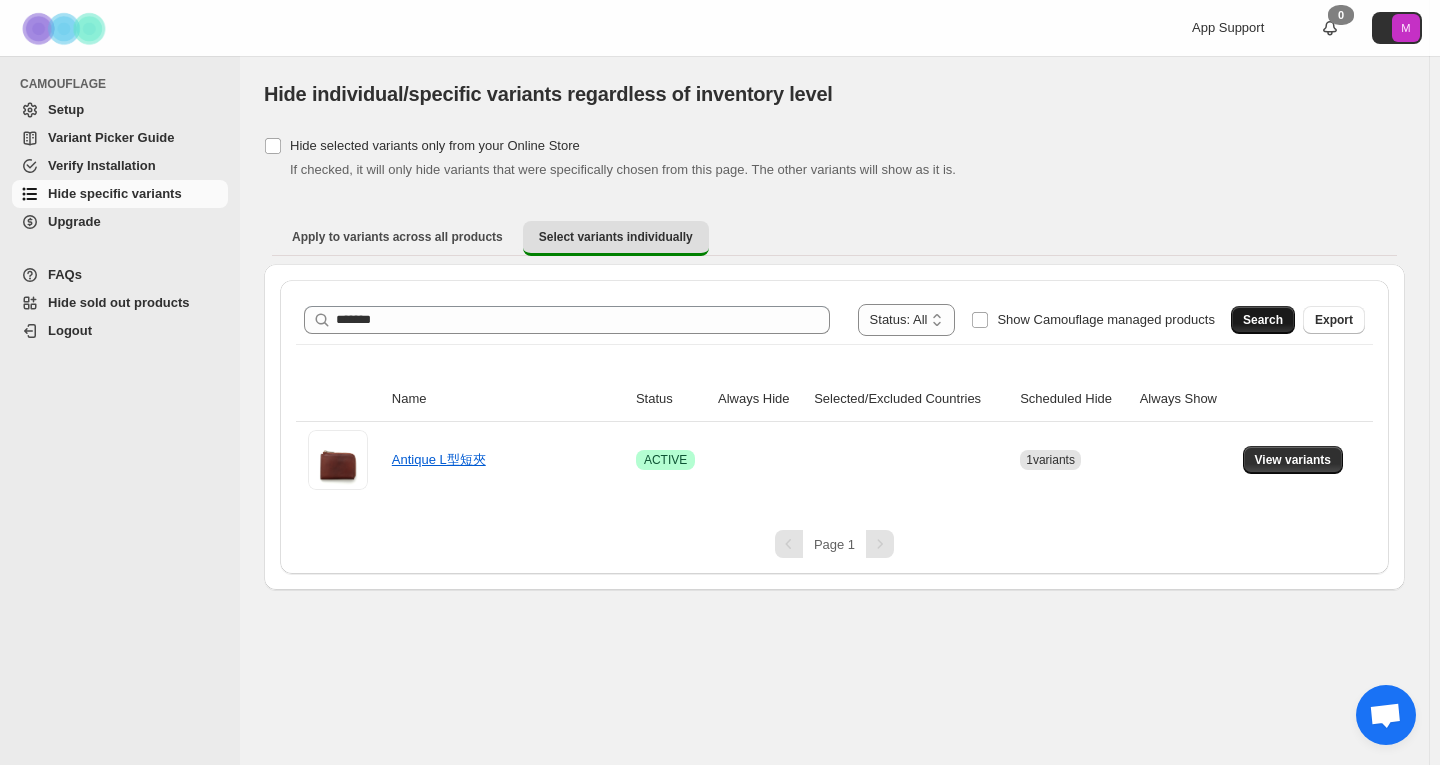 click on "Search" at bounding box center [1263, 320] 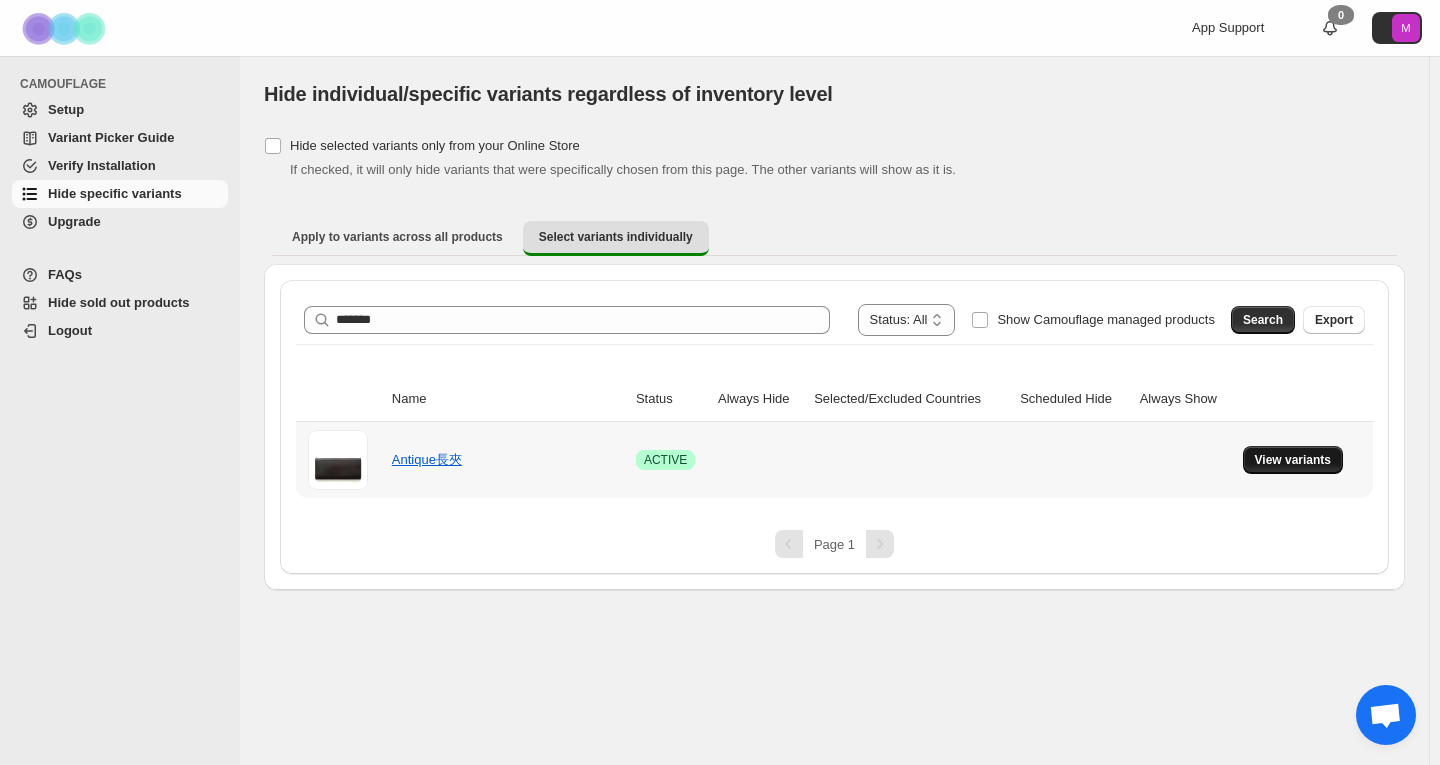 click on "View variants" at bounding box center (1293, 460) 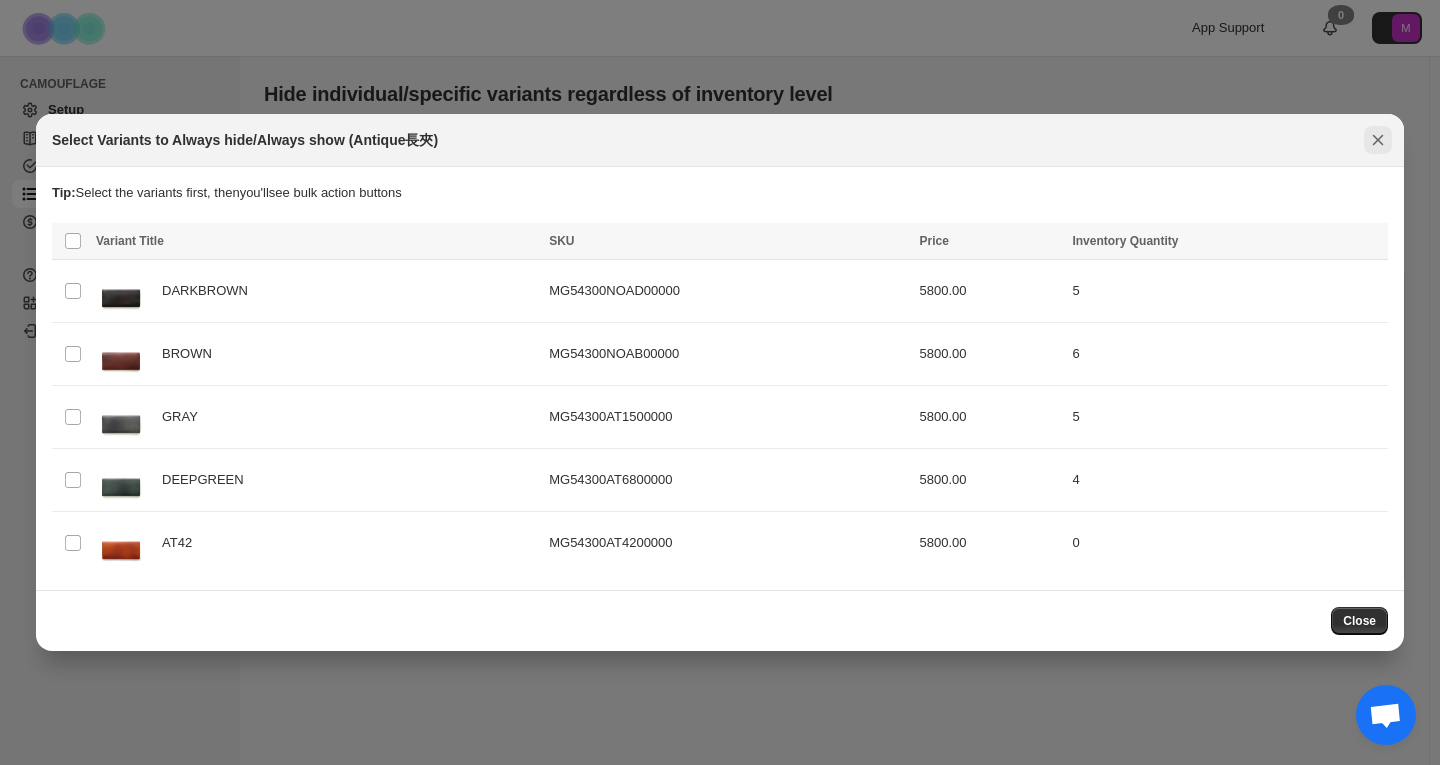 click 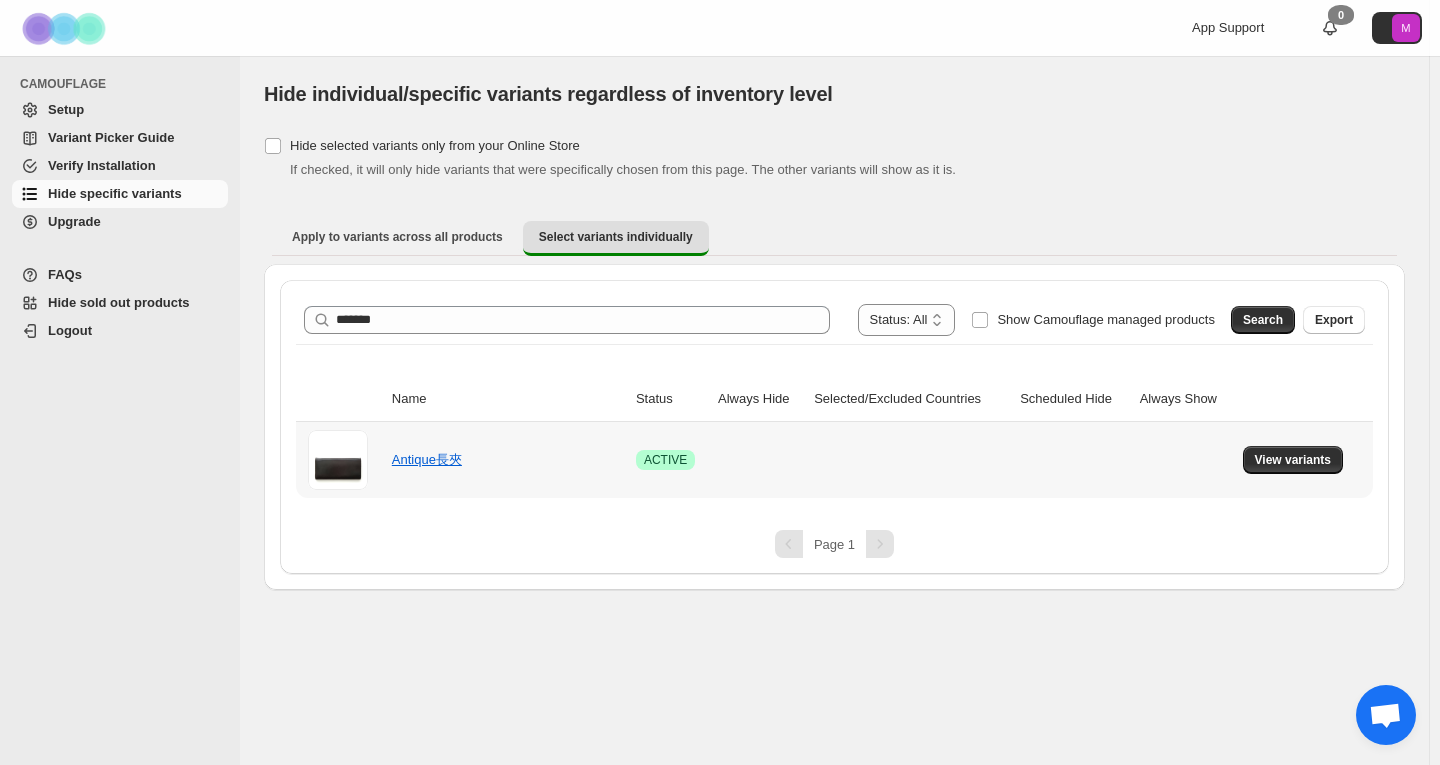 click on "View variants" at bounding box center (1305, 460) 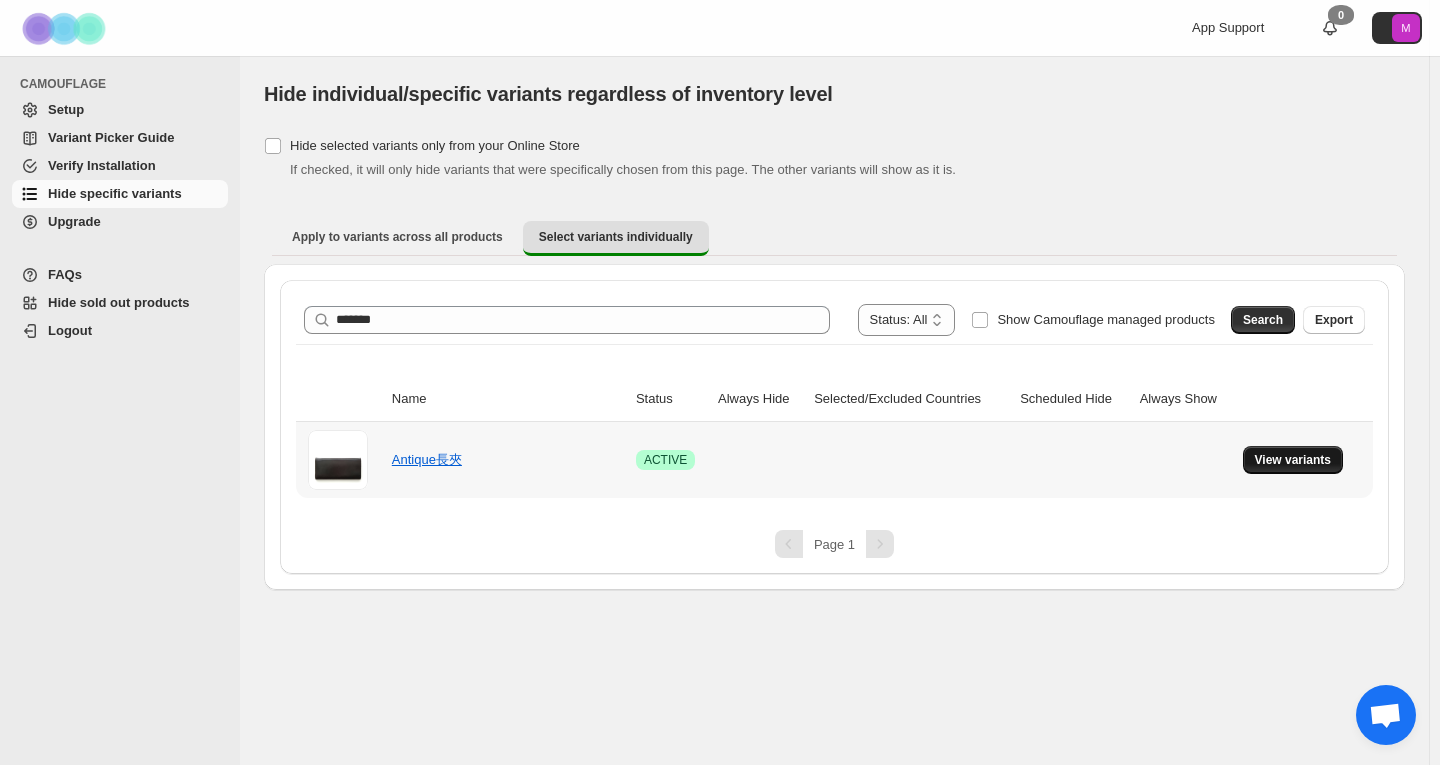 click on "View variants" at bounding box center [1293, 460] 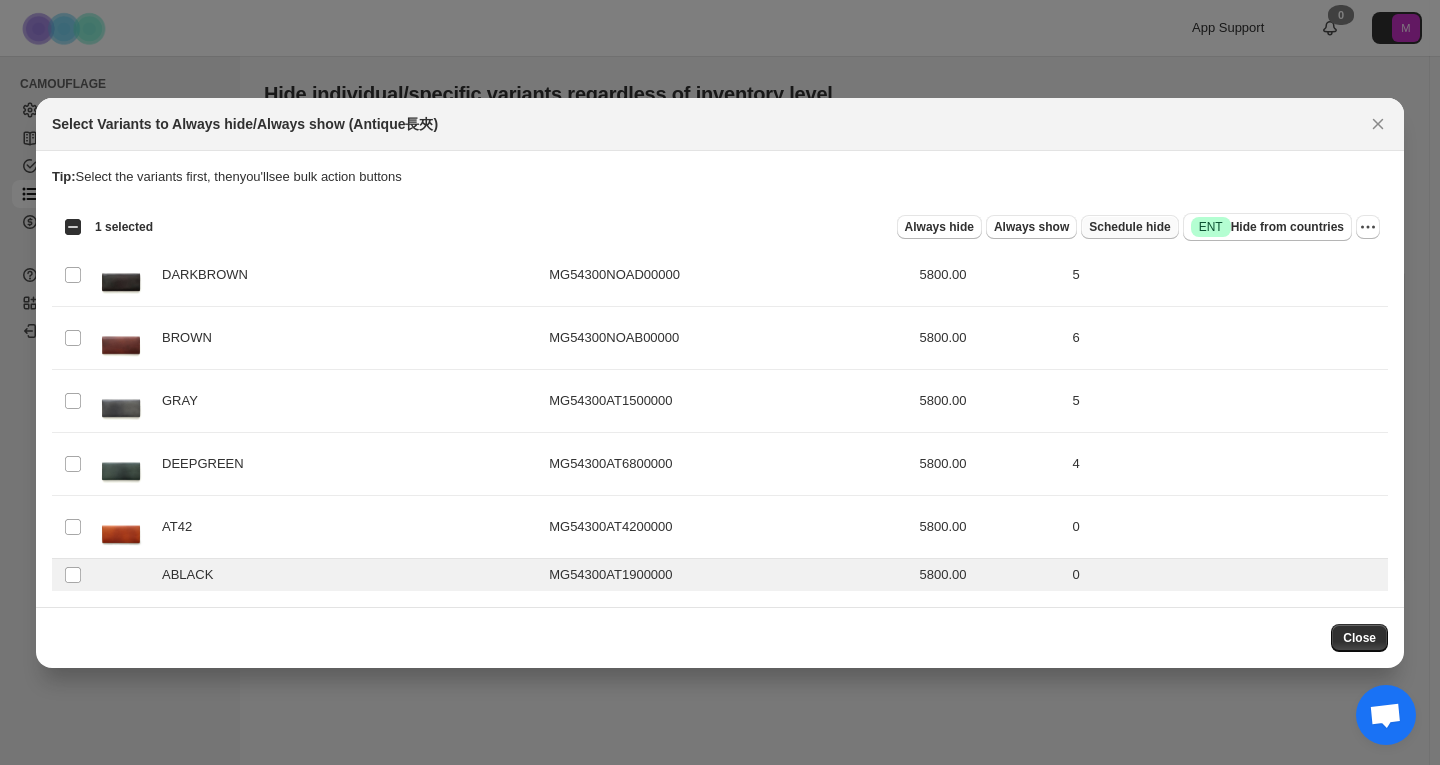 click on "Schedule hide" at bounding box center [1129, 227] 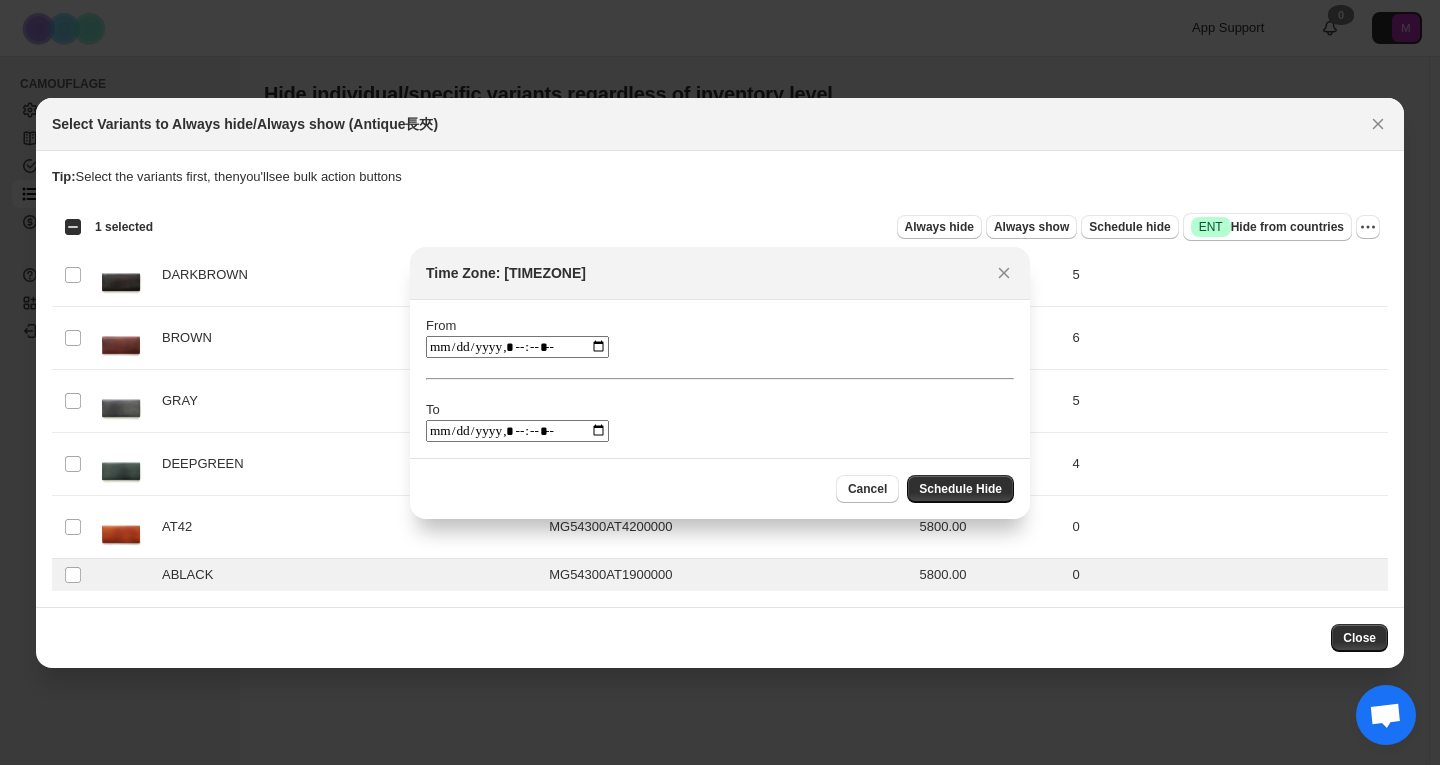 click at bounding box center [517, 347] 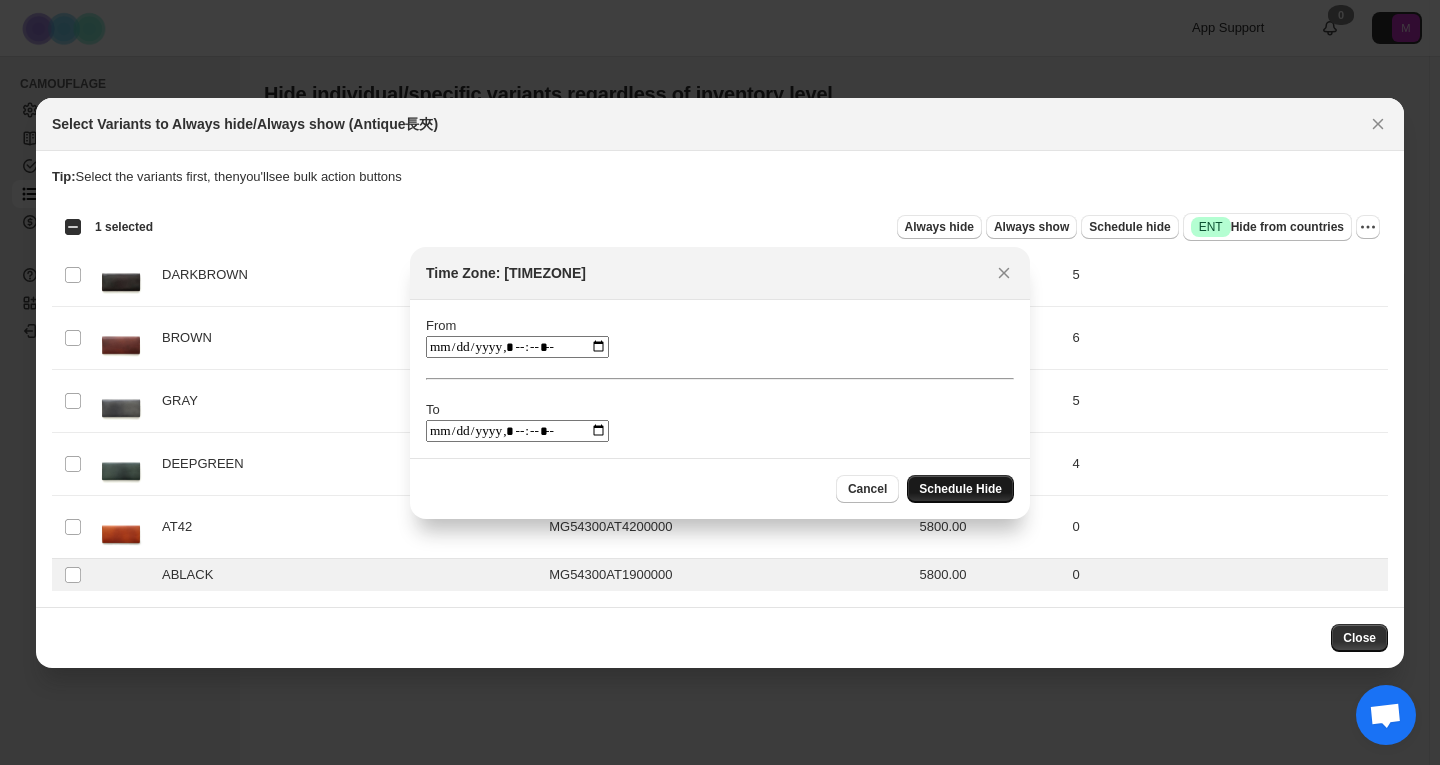click on "Schedule Hide" at bounding box center [960, 489] 